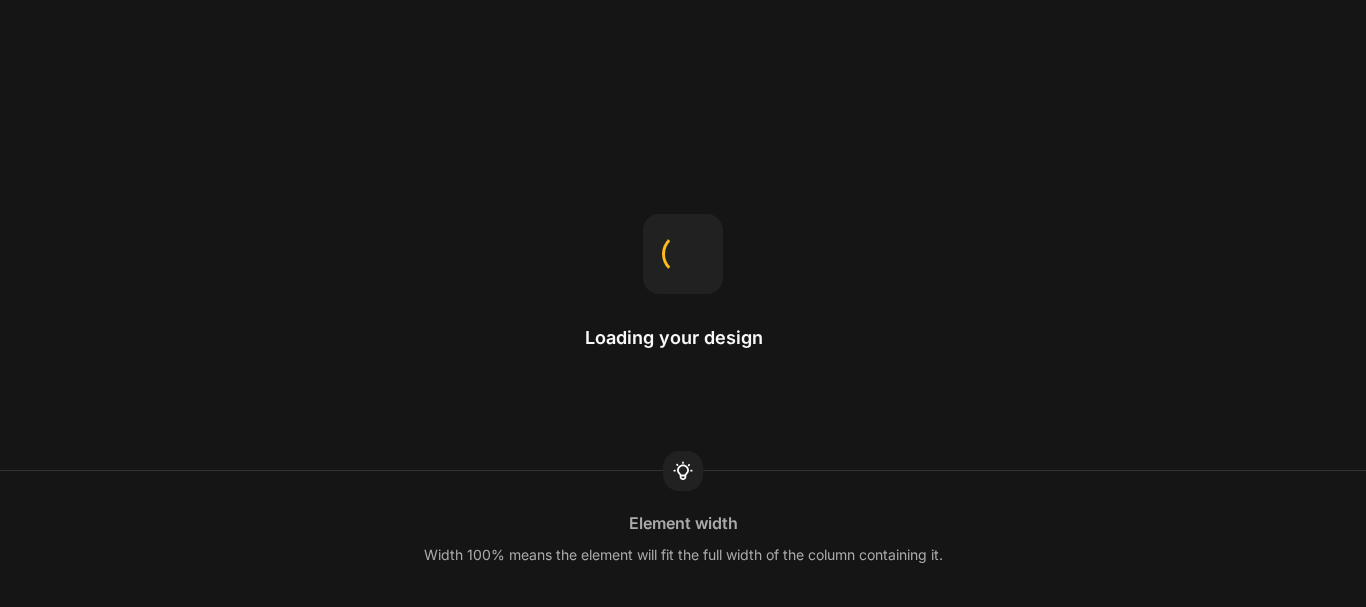 scroll, scrollTop: 0, scrollLeft: 0, axis: both 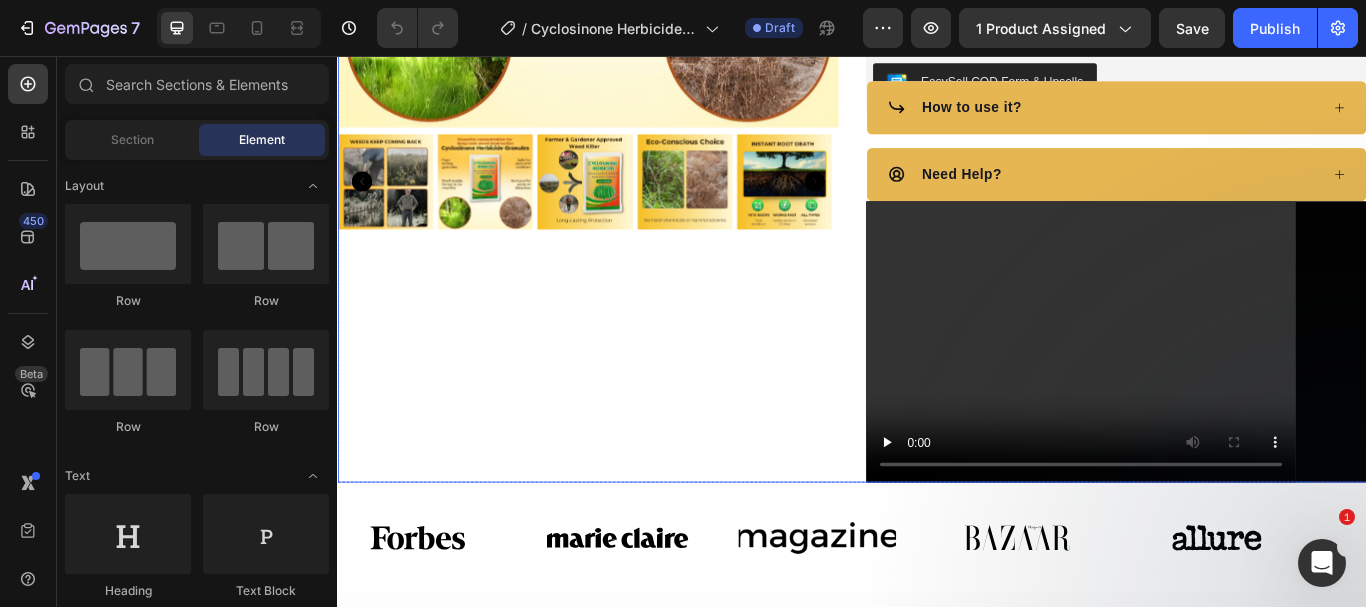 click 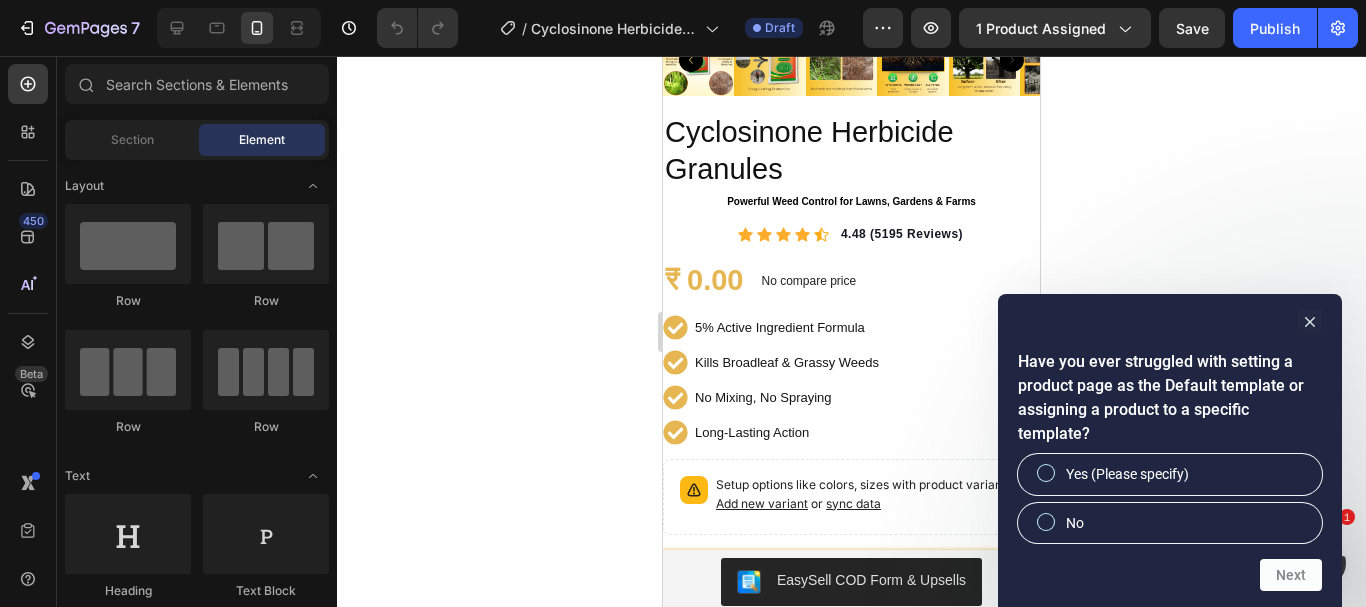 scroll, scrollTop: 491, scrollLeft: 0, axis: vertical 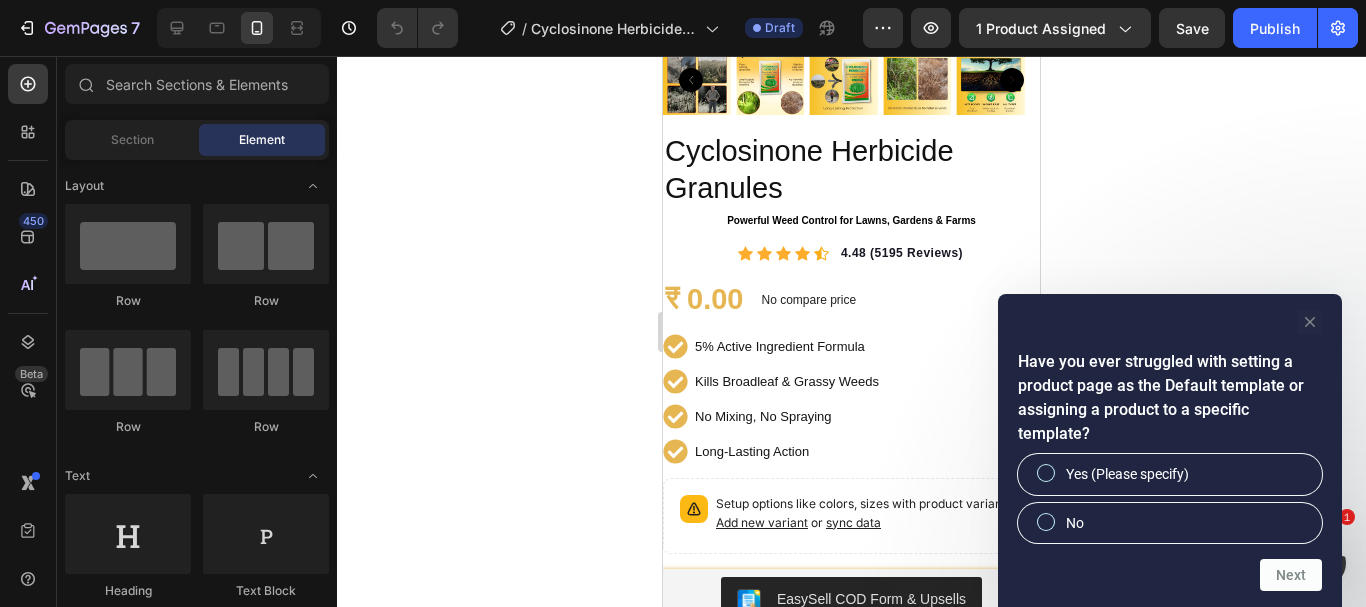 click 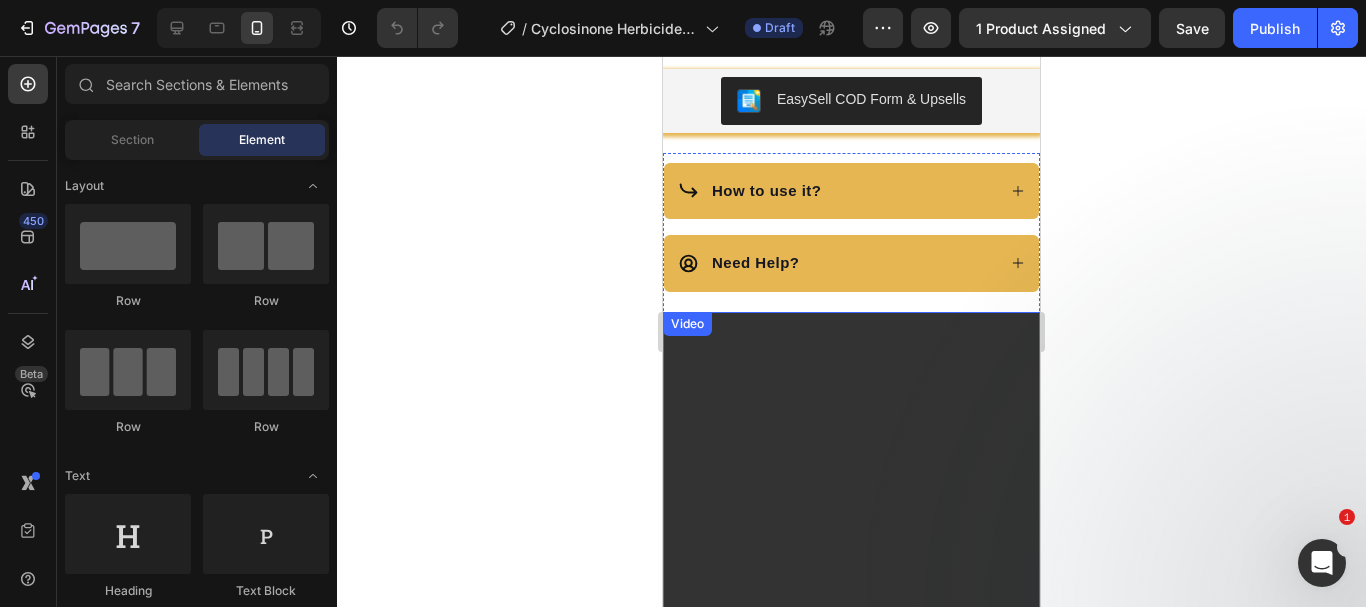 scroll, scrollTop: 1191, scrollLeft: 0, axis: vertical 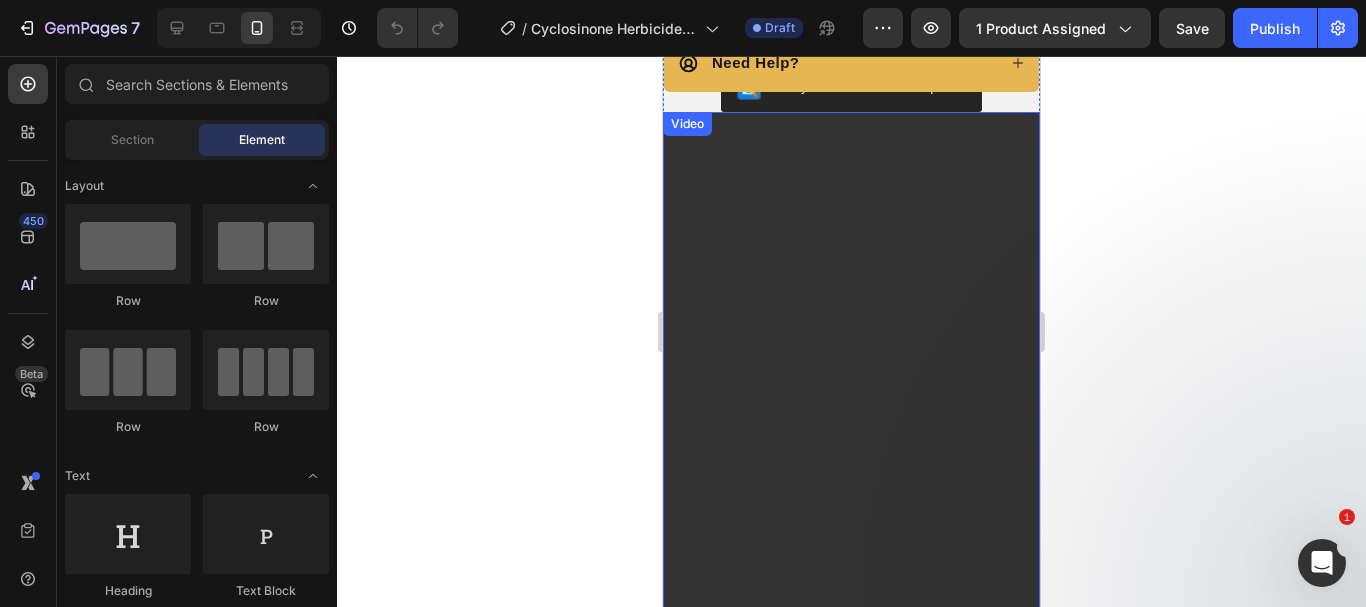 click at bounding box center [851, 447] 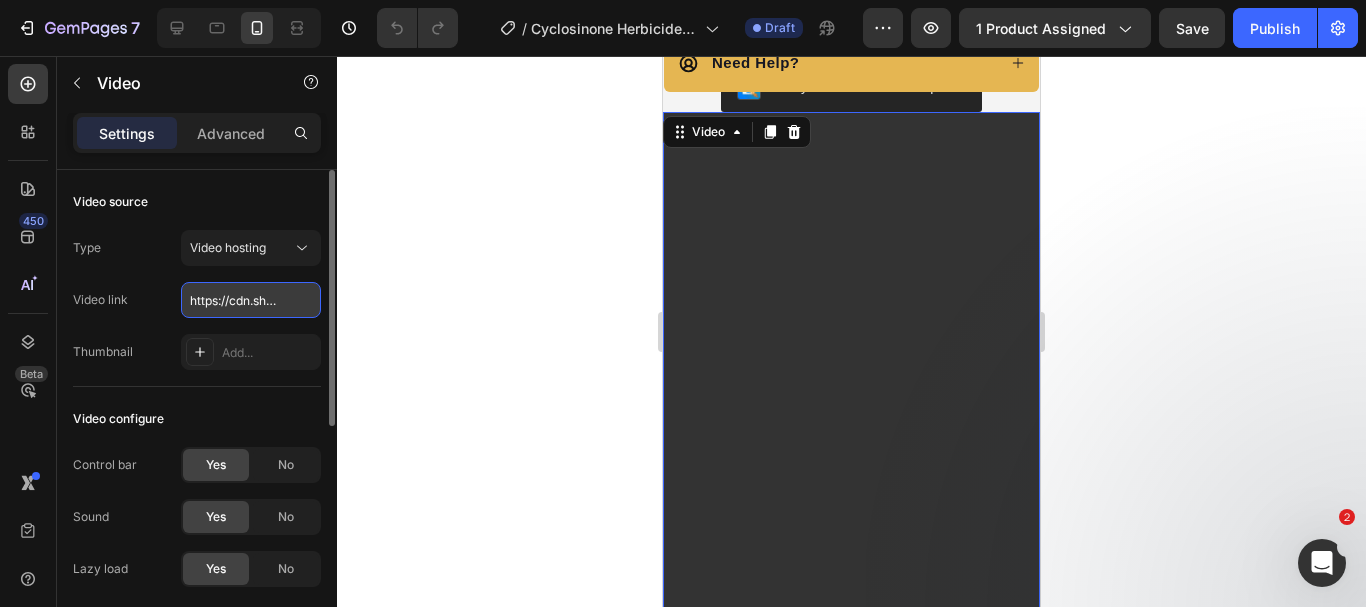 click on "https://cdn.shopify.com/videos/c/o/v/ff3d2c39526e45a3ae6e5a7a22edad6d.mp4" at bounding box center (251, 300) 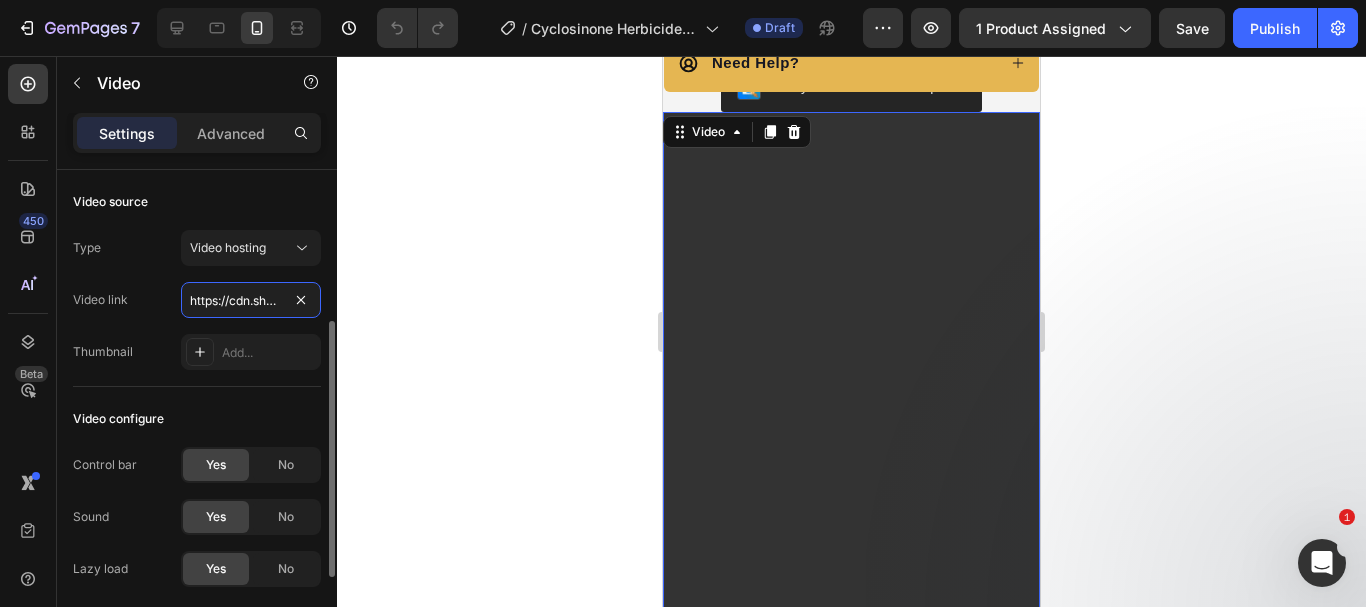 scroll, scrollTop: 100, scrollLeft: 0, axis: vertical 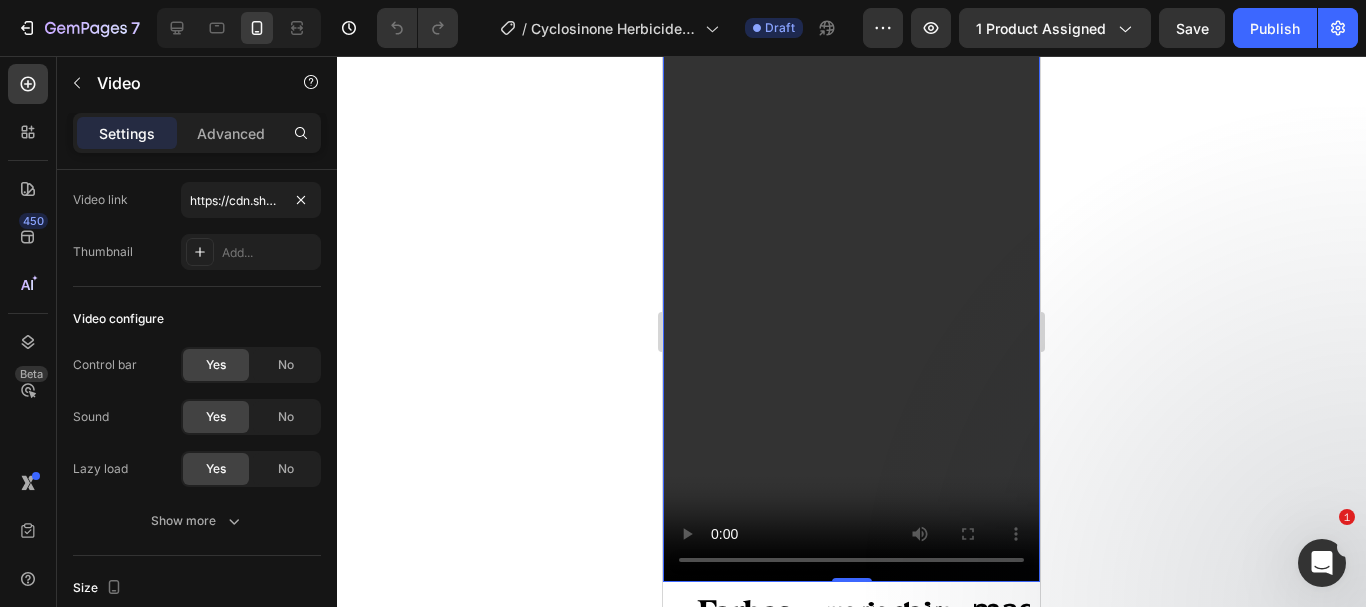 click at bounding box center (851, 247) 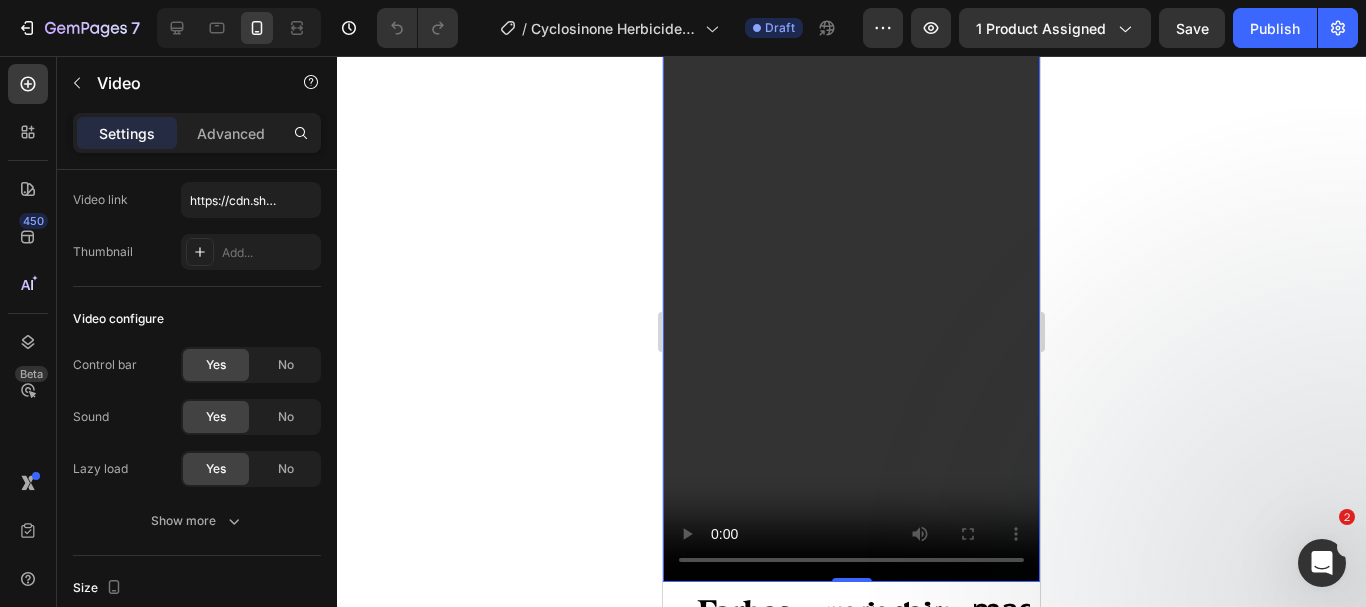 click at bounding box center [851, 247] 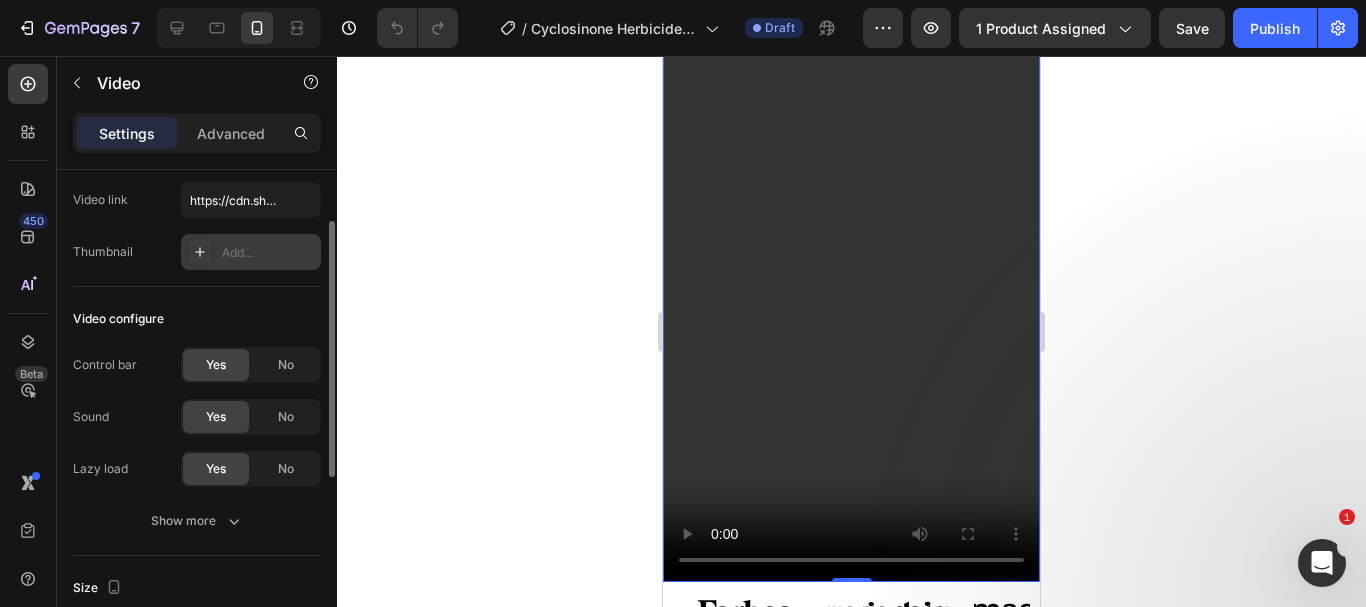 click on "Add..." at bounding box center (269, 253) 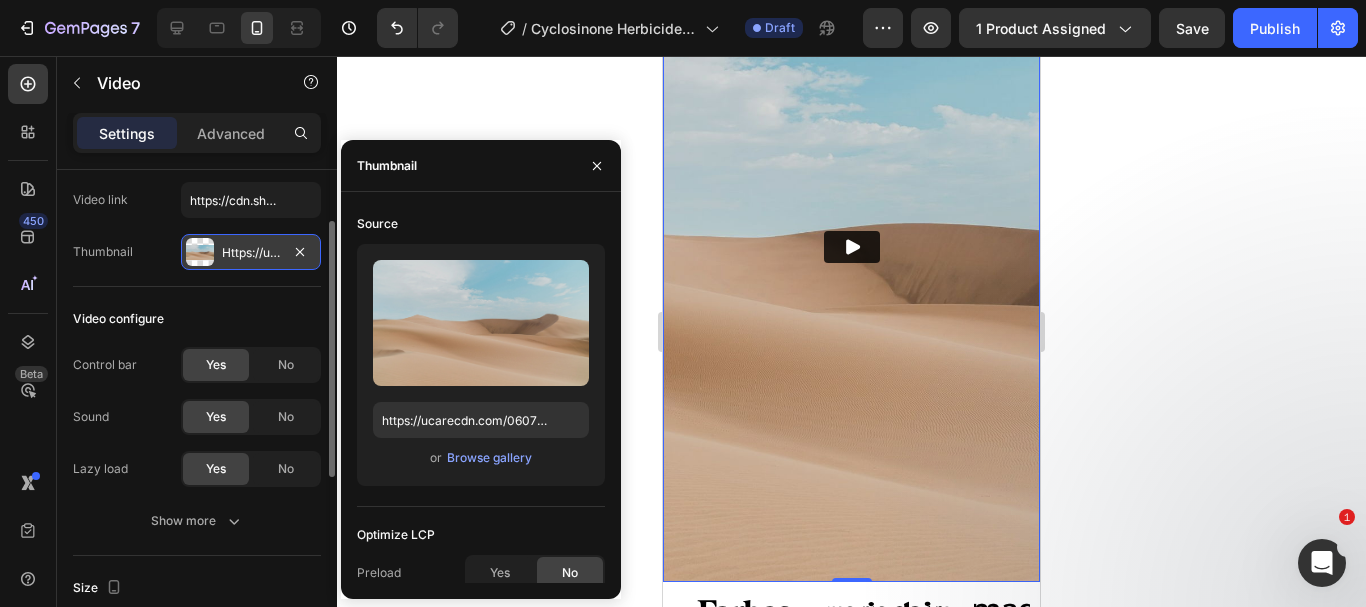 click on "Thumbnail Https://ucarecdn.Com/[UUID]/-/format/auto/" at bounding box center (197, 252) 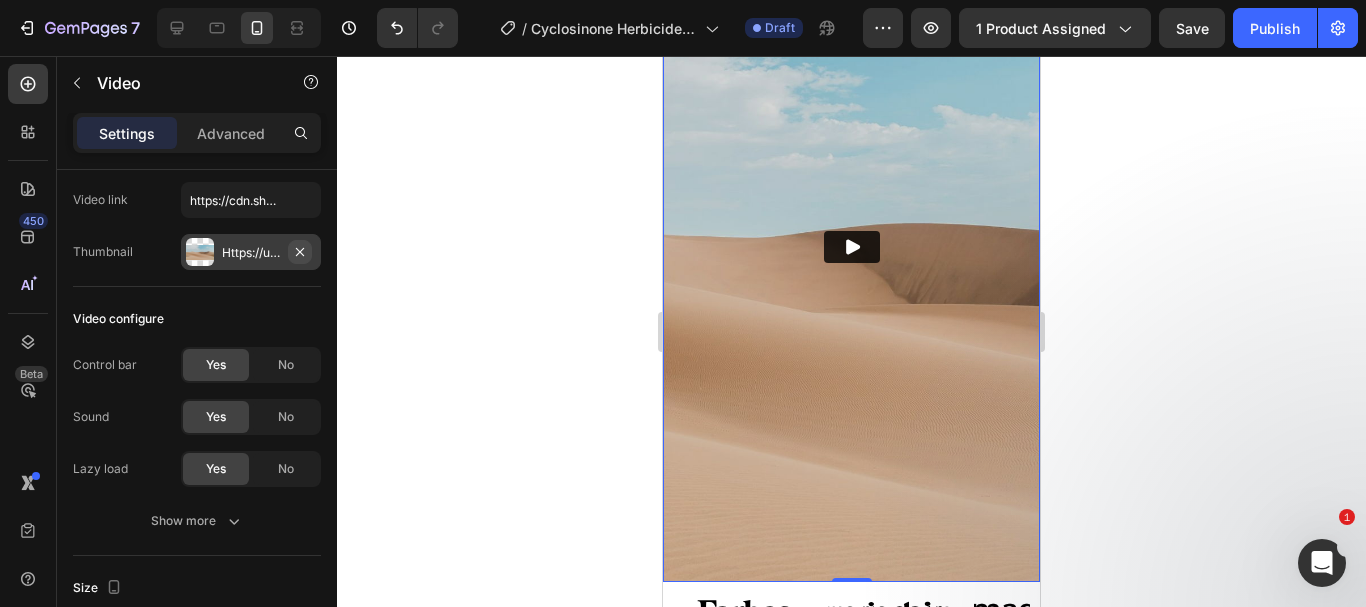 click 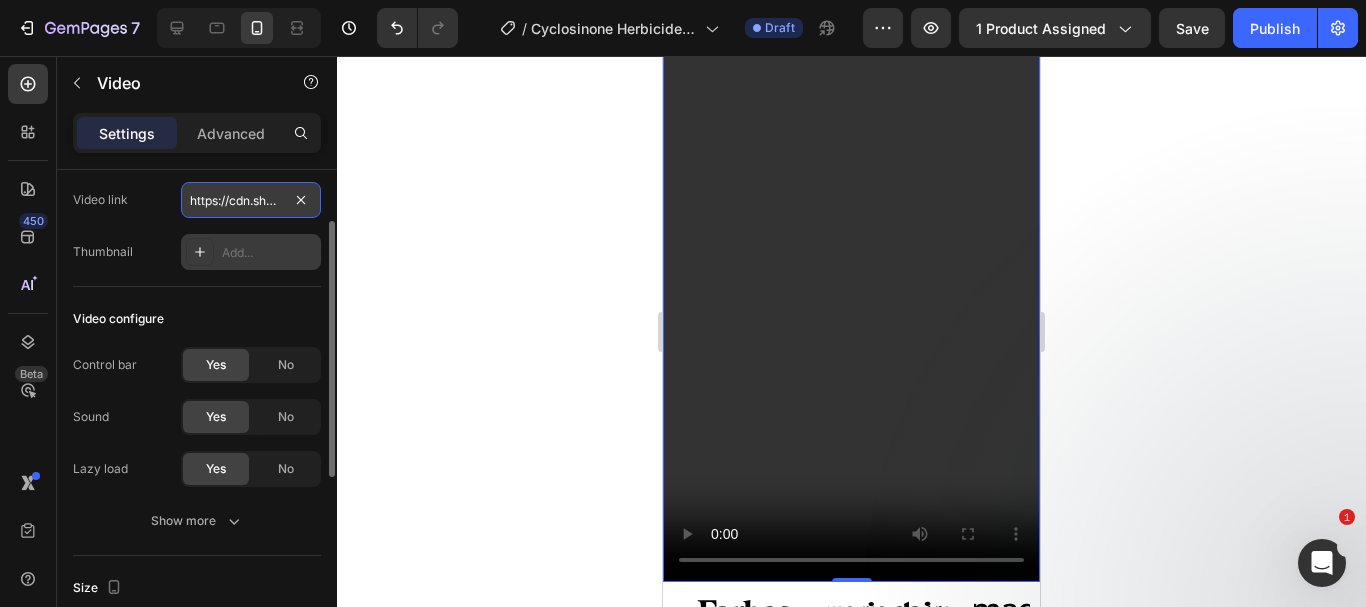 click on "https://cdn.shopify.com/videos/c/o/v/ff3d2c39526e45a3ae6e5a7a22edad6d.mp4" at bounding box center [251, 200] 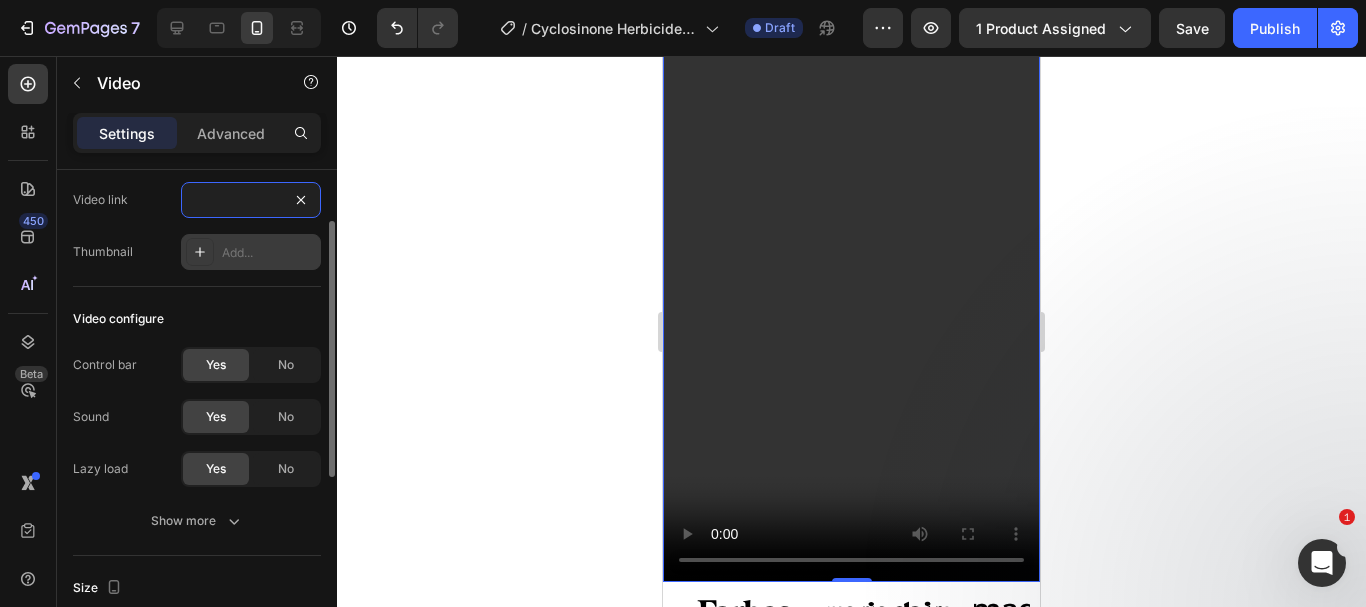 type on "https://cdn.shopify.com/videos/c/o/v/fdeaefa8cb77419d806718a6be6dd0c2.mp4" 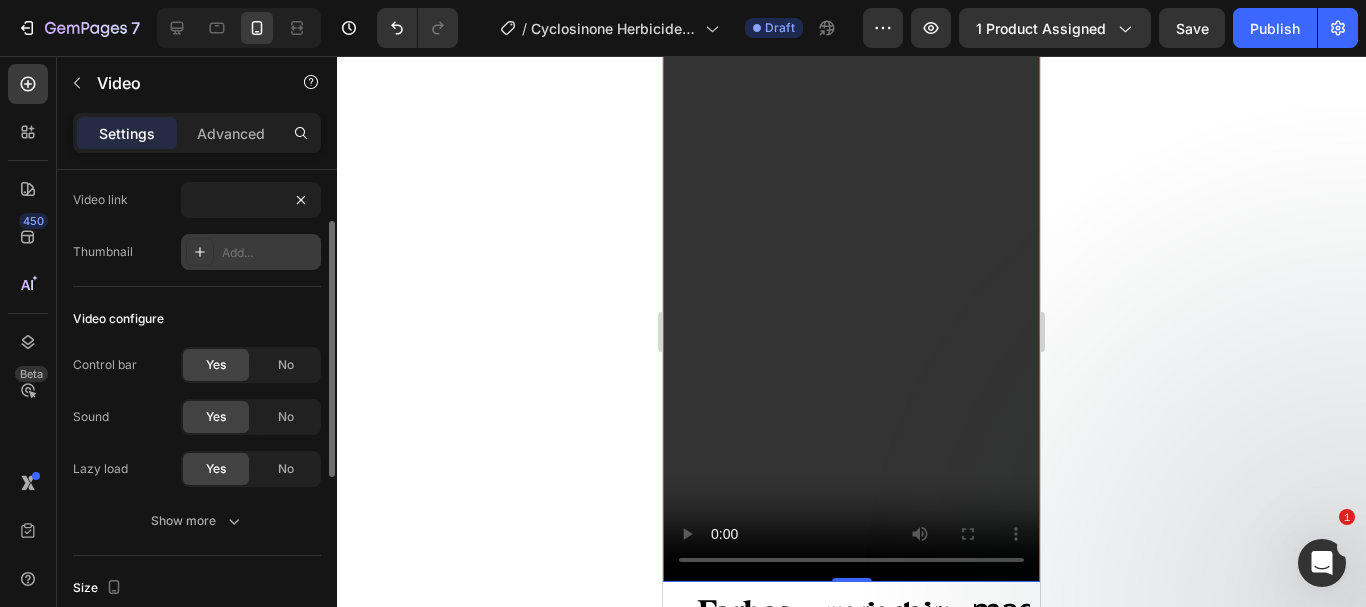 click on "Type Video hosting Video link https://cdn.shopify.com/videos/c/o/v/fdeaefa8cb77419d806718a6be6dd0c2.mp4 Thumbnail Add..." at bounding box center [197, 200] 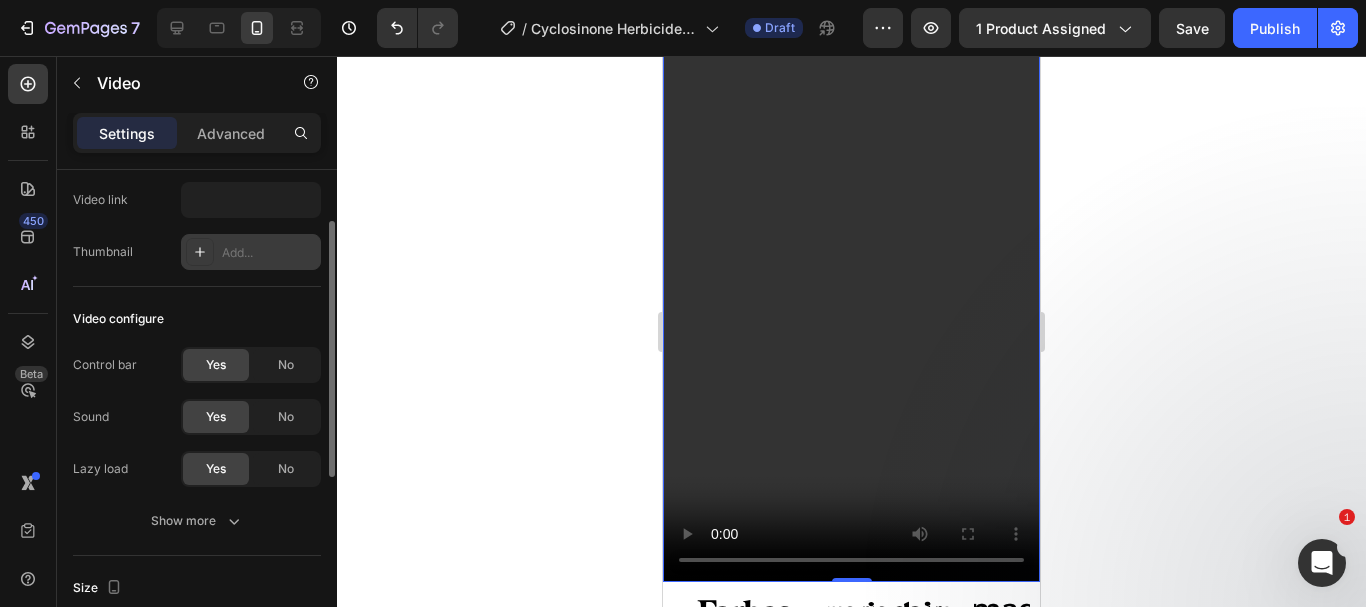 scroll, scrollTop: 0, scrollLeft: 0, axis: both 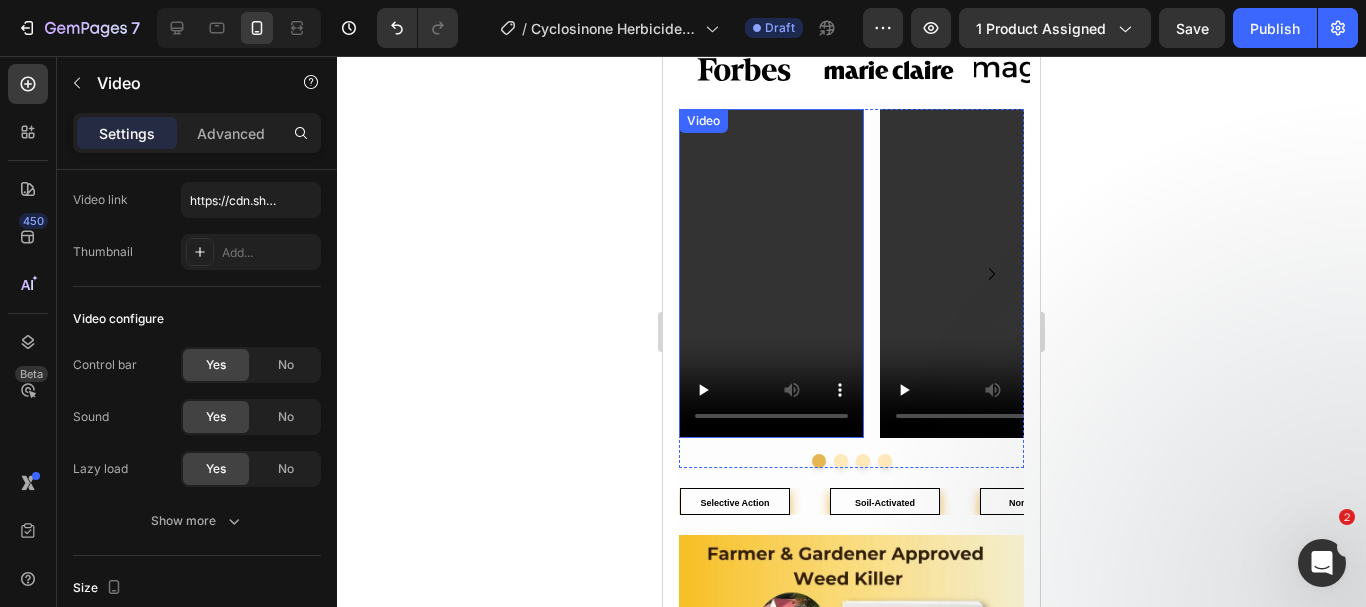 click at bounding box center (771, 273) 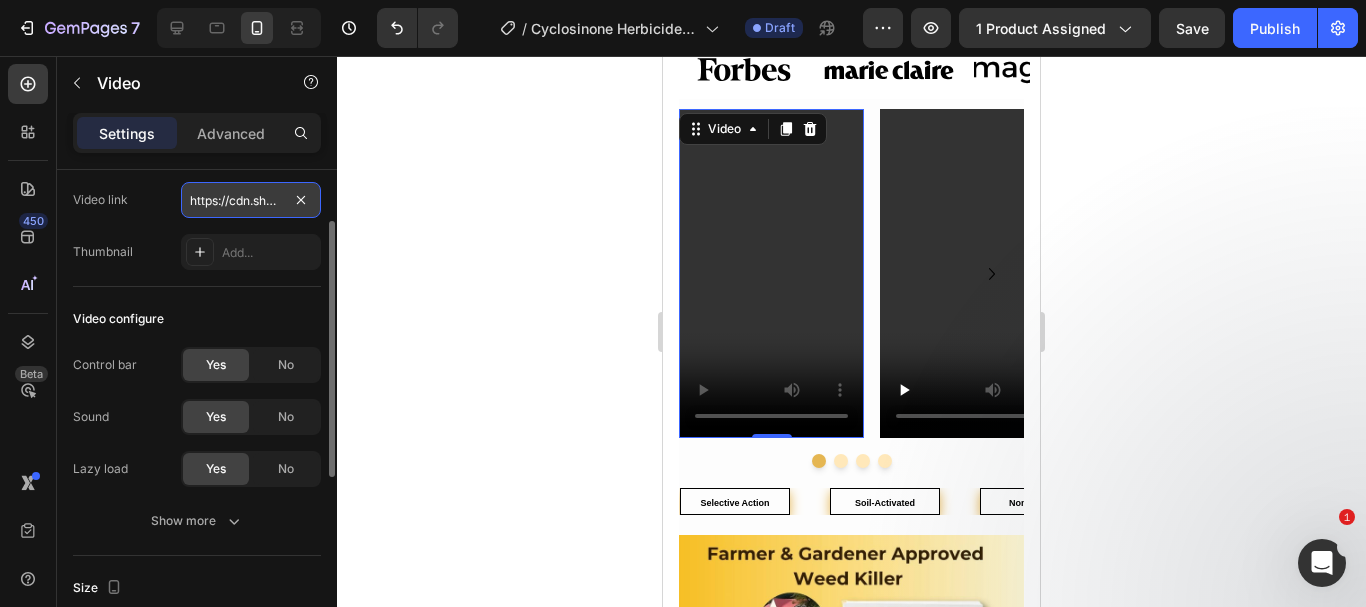 click on "https://cdn.shopify.com/videos/c/o/v/f887747c3a8f496d9491914324ba9d47.mp4" at bounding box center (251, 200) 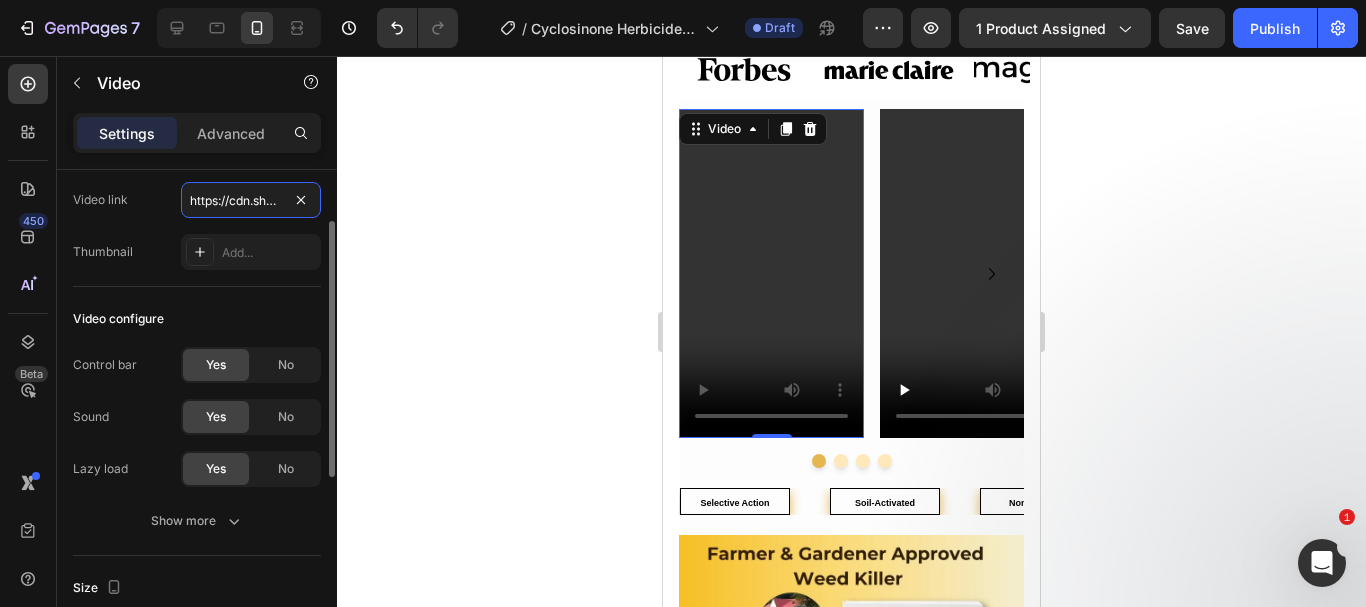 paste on "c7fed0ec89c245779fae19cb03c248ef" 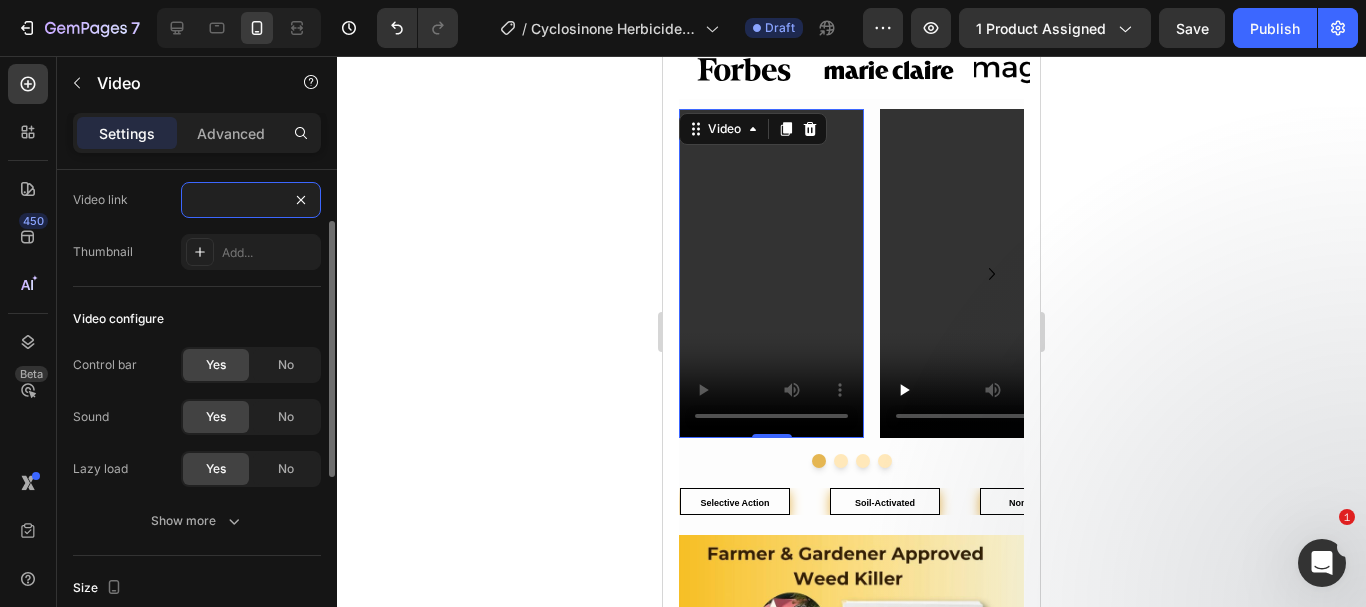 type on "https://cdn.shopify.com/videos/c/o/v/c7fed0ec89c245779fae19cb03c248ef.mp4" 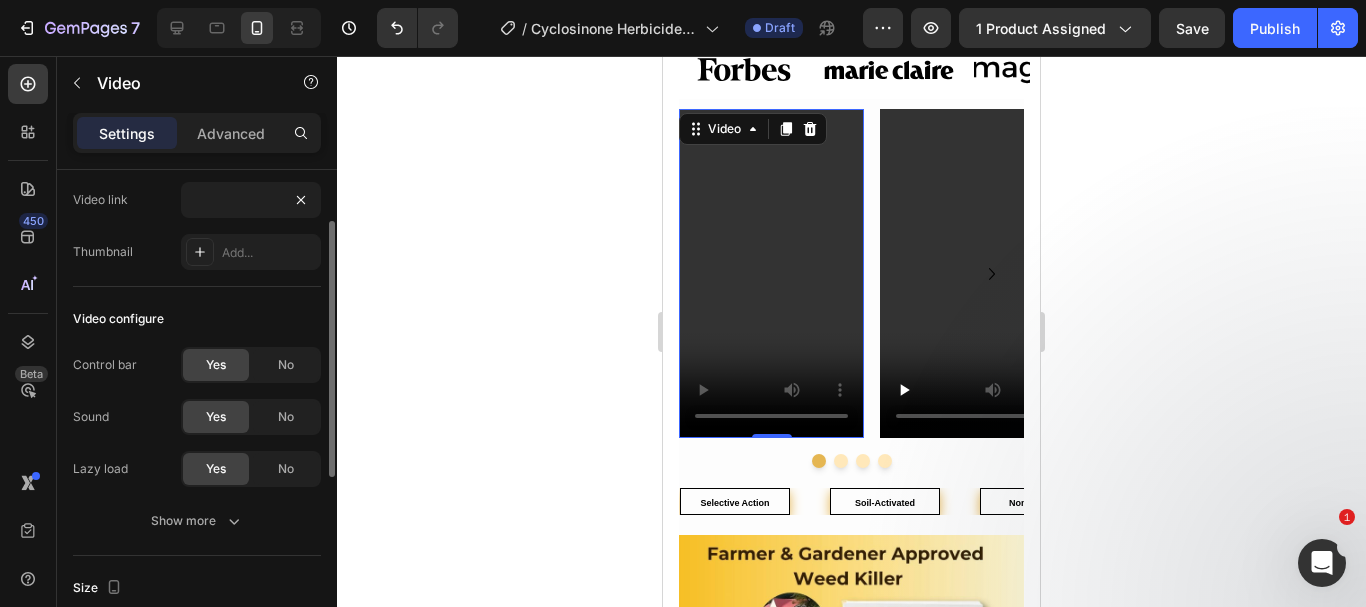 click on "Video link https://cdn.shopify.com/videos/c/o/v/c7fed0ec89c245779fae19cb03c248ef.mp4" at bounding box center (197, 200) 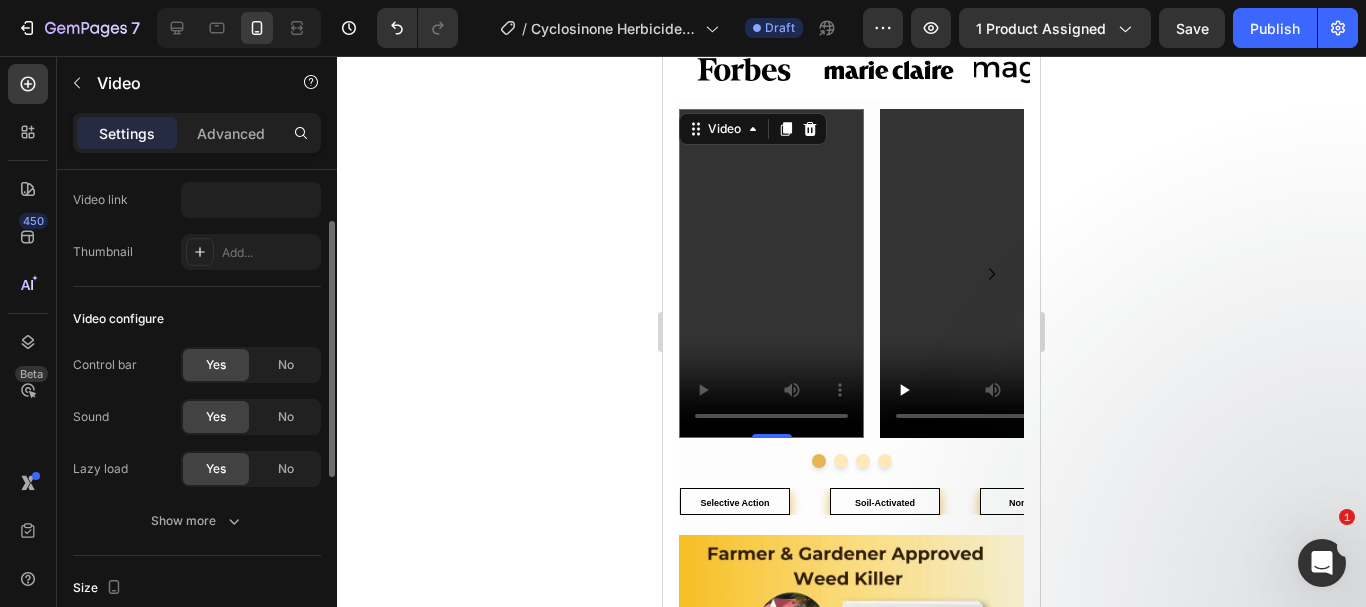 scroll, scrollTop: 0, scrollLeft: 0, axis: both 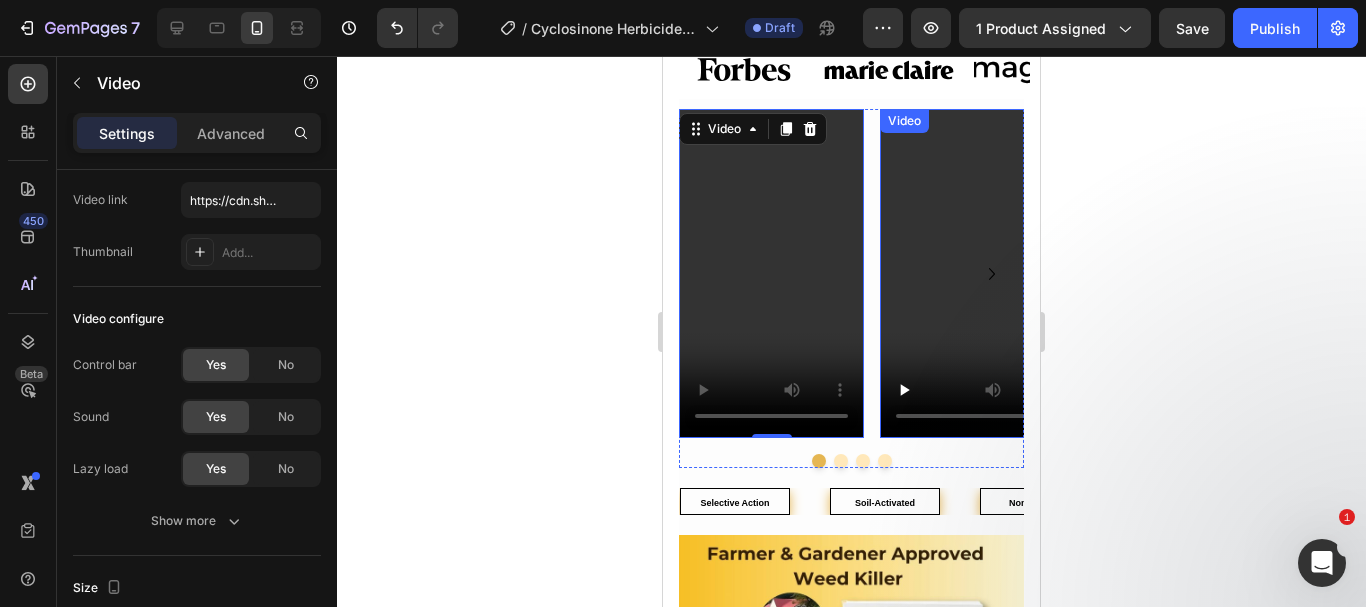 click at bounding box center (972, 273) 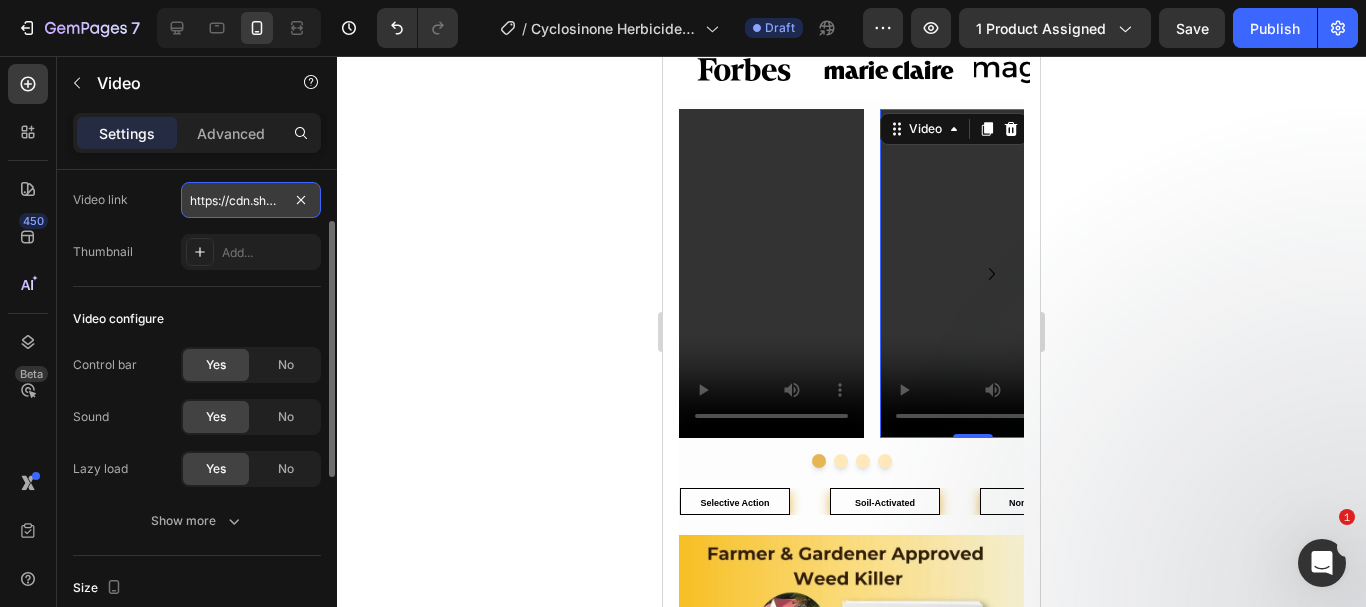 click on "https://cdn.shopify.com/videos/c/o/v/9401974a2a4349d3a389b3c3d5f18f39.mp4" at bounding box center (251, 200) 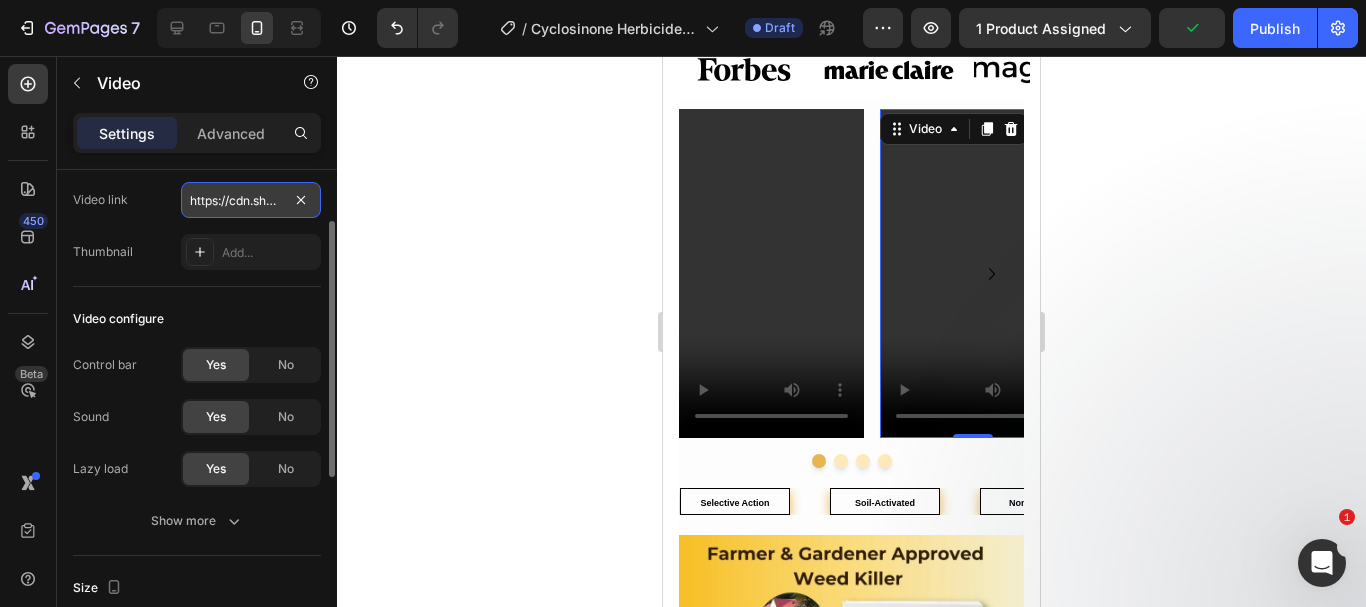 type on "https://cdn.shopify.com/videos/c/o/v/e96a37c8e469499caae92e9b36f392a2.mp4" 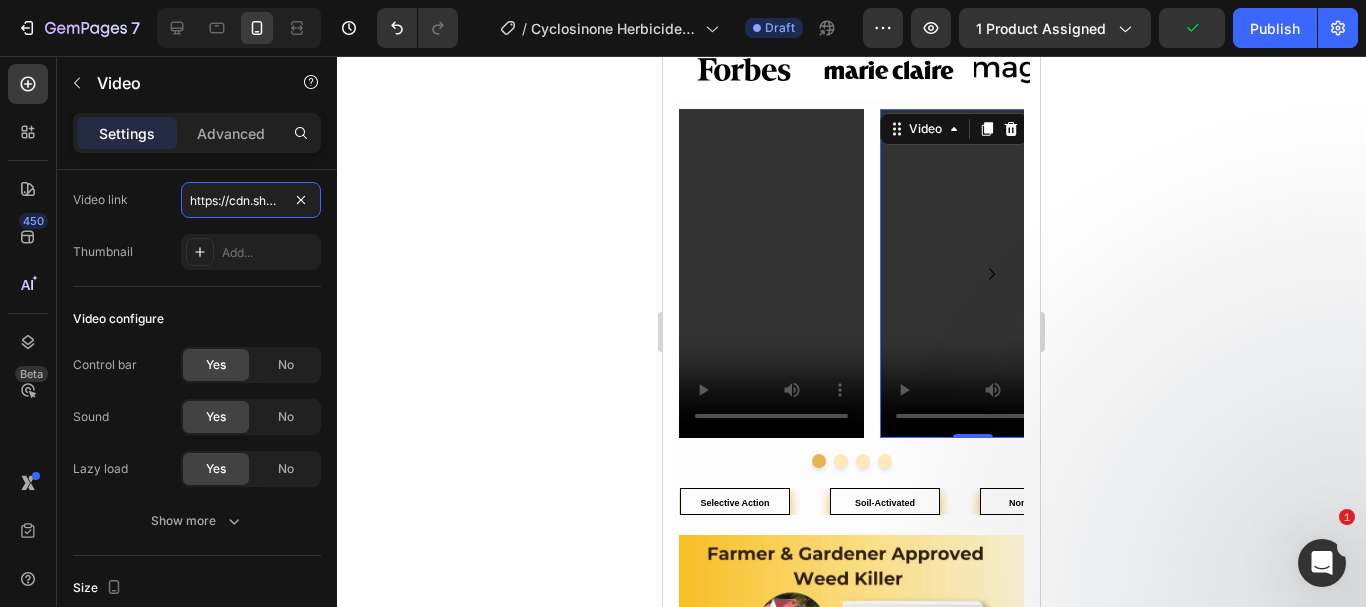scroll, scrollTop: 0, scrollLeft: 381, axis: horizontal 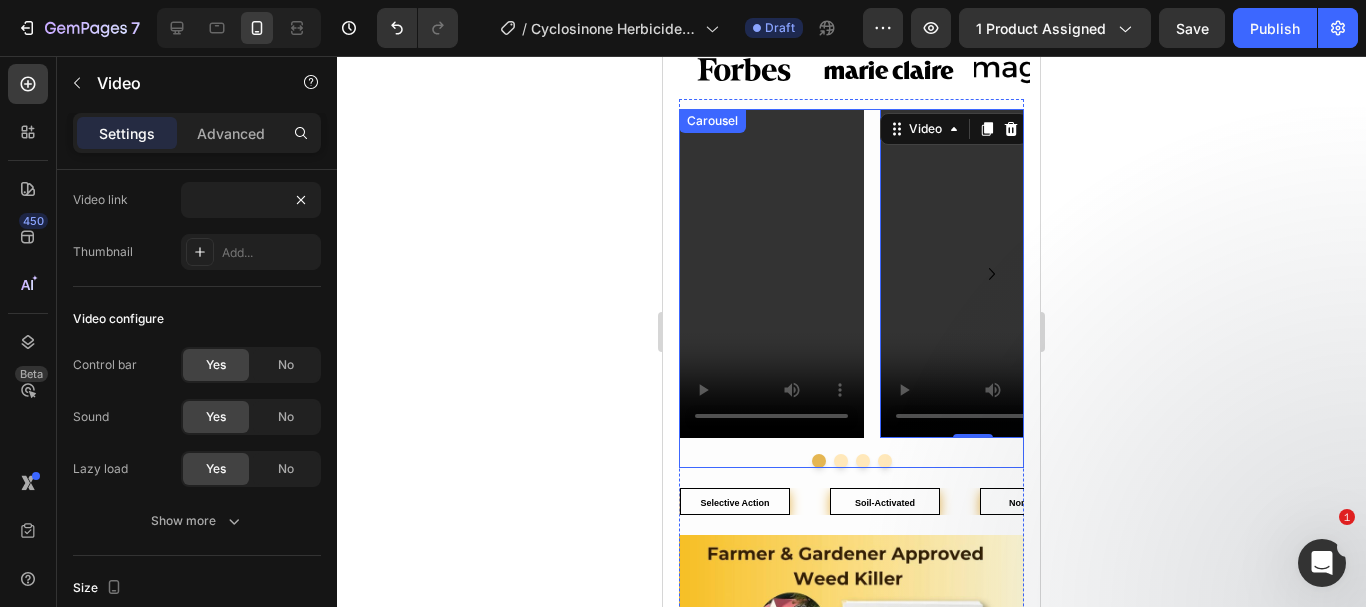 click at bounding box center (841, 461) 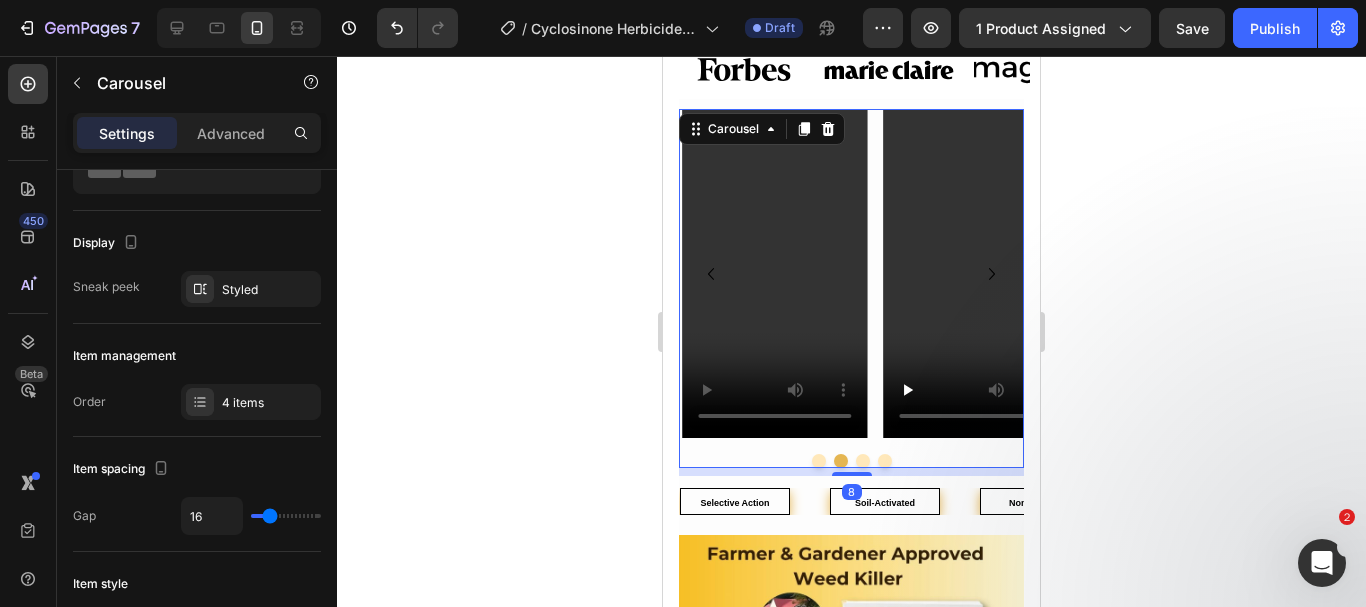 scroll, scrollTop: 0, scrollLeft: 0, axis: both 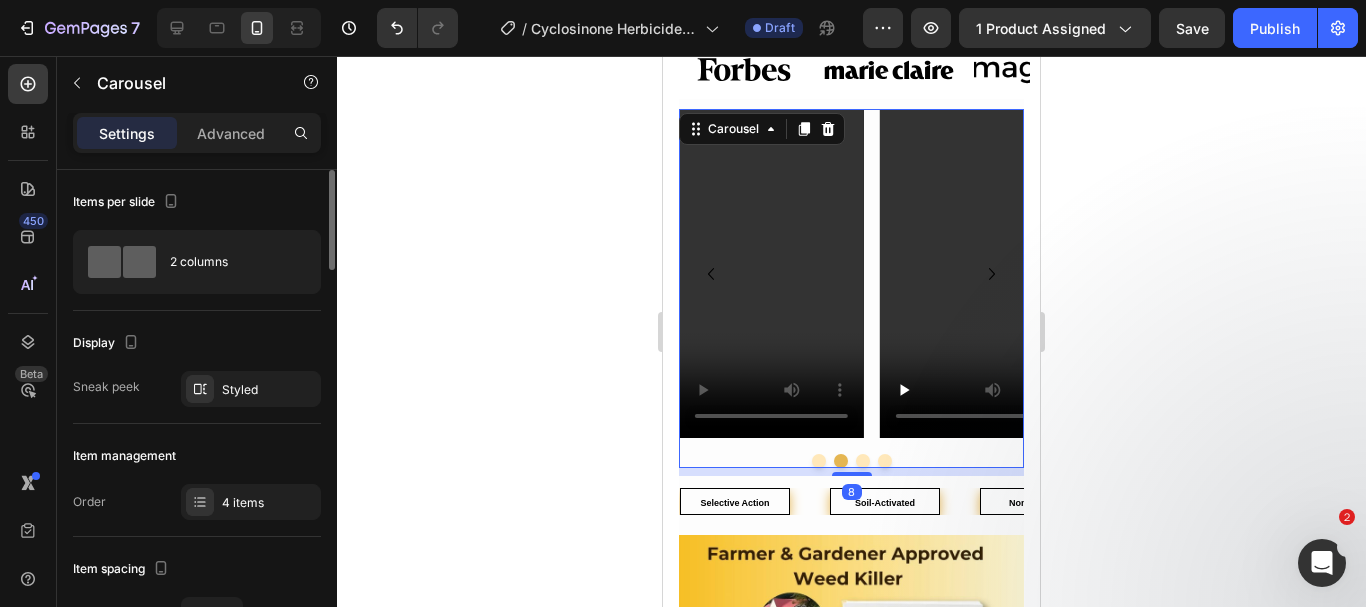 click at bounding box center [863, 461] 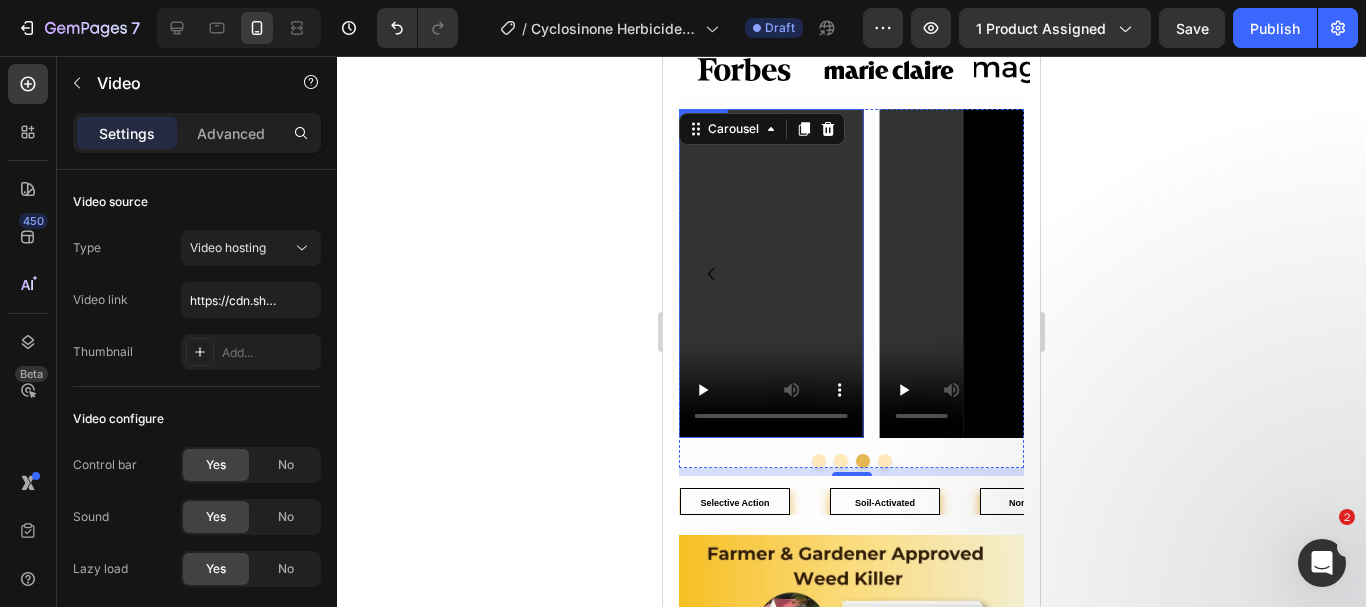 click at bounding box center [771, 273] 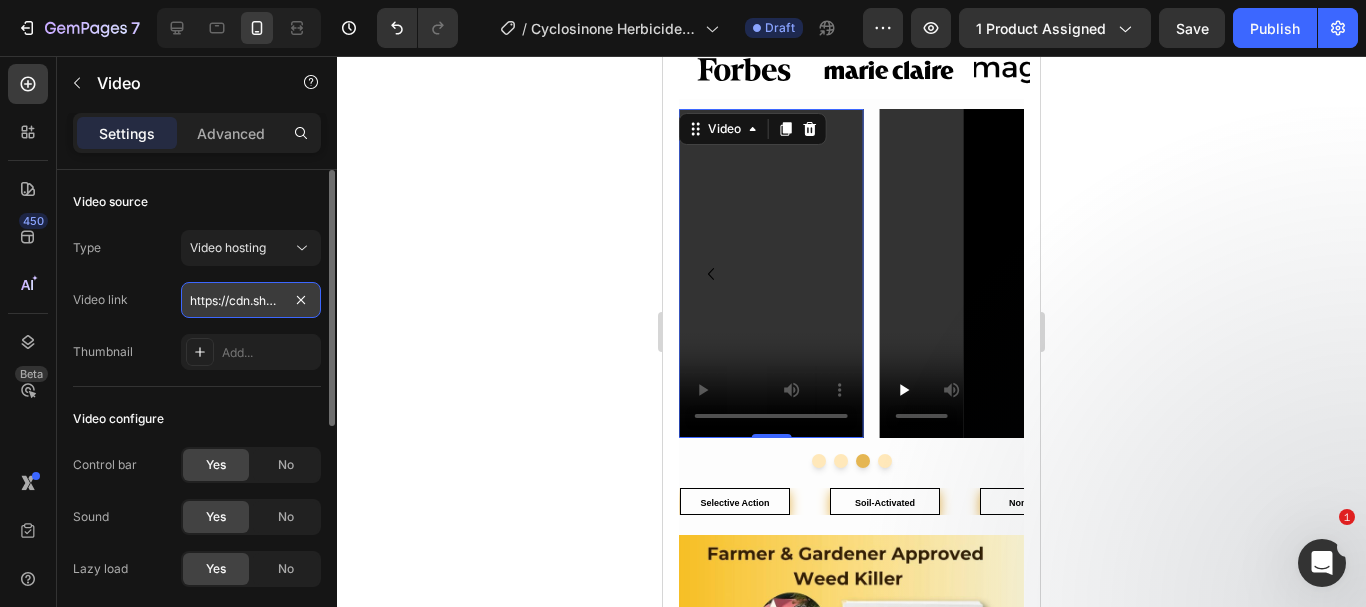 click on "https://cdn.shopify.com/videos/c/o/v/927ffc99fb61468cbf1528d69d0fa74a.mp4" at bounding box center (251, 300) 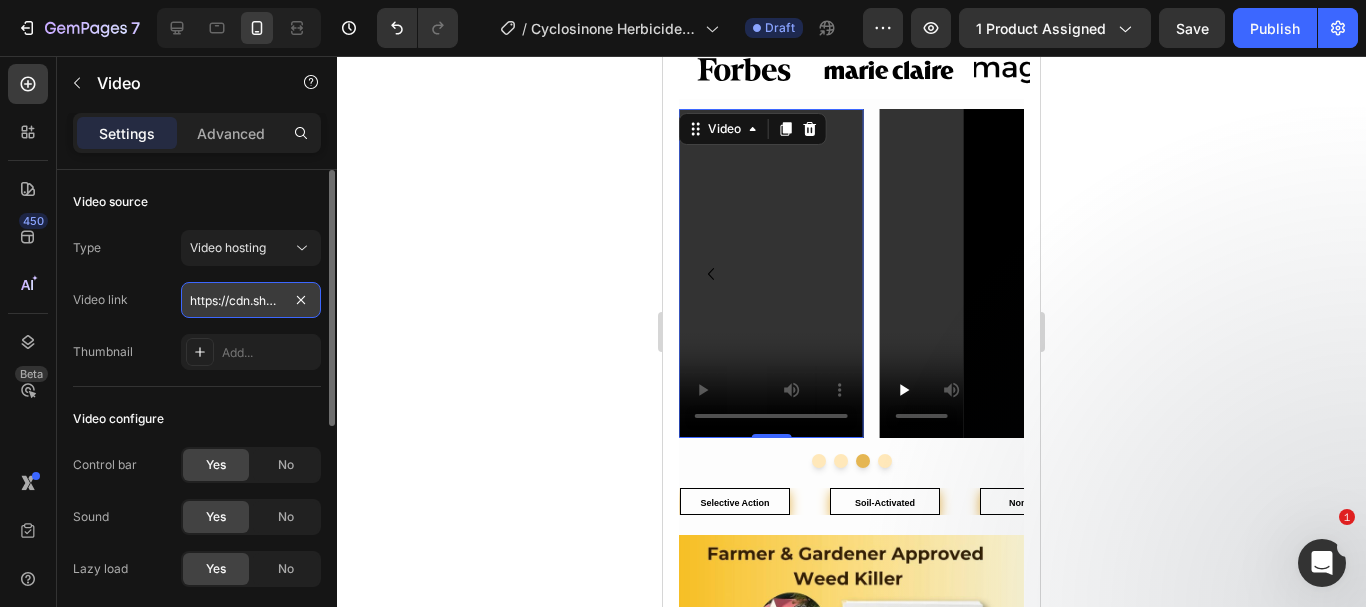 paste on "52a73e8a769248bbbb8621ca0d61a6e1" 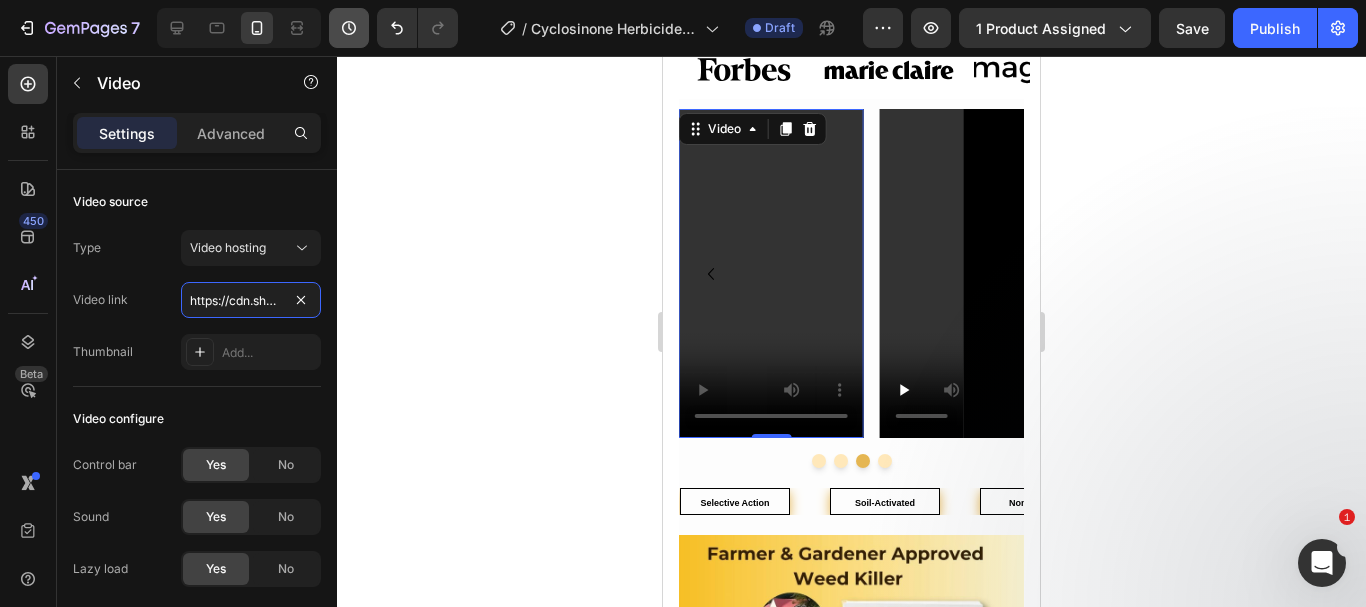 scroll, scrollTop: 0, scrollLeft: 376, axis: horizontal 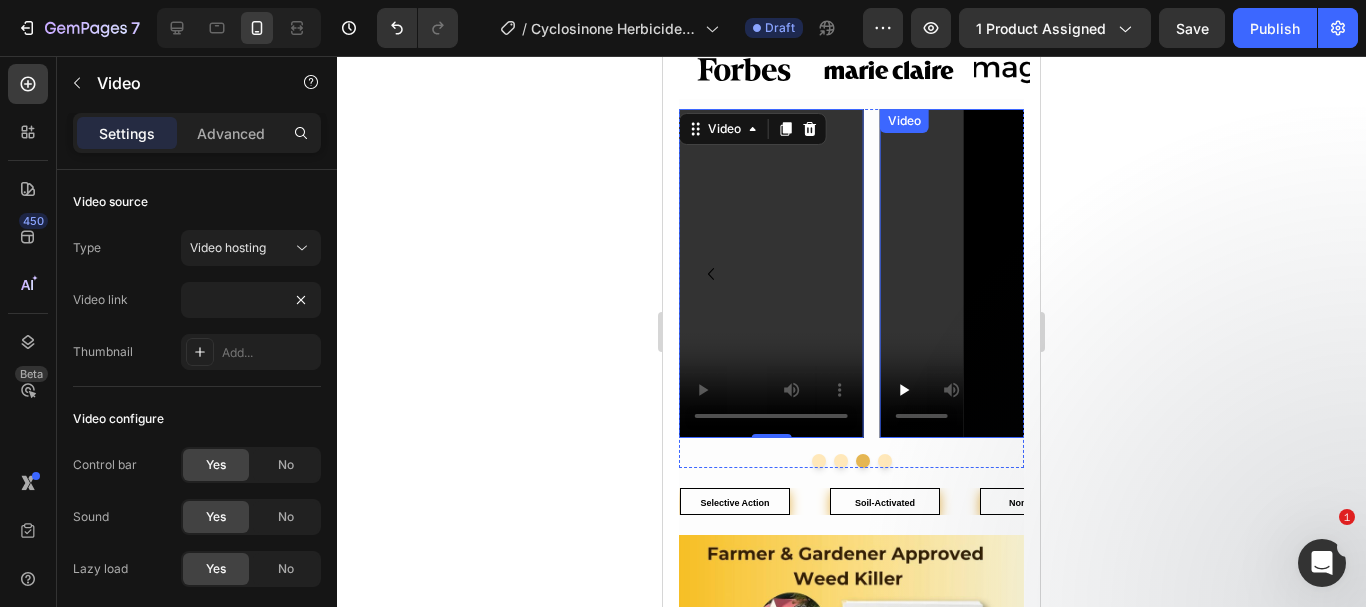 click at bounding box center [972, 273] 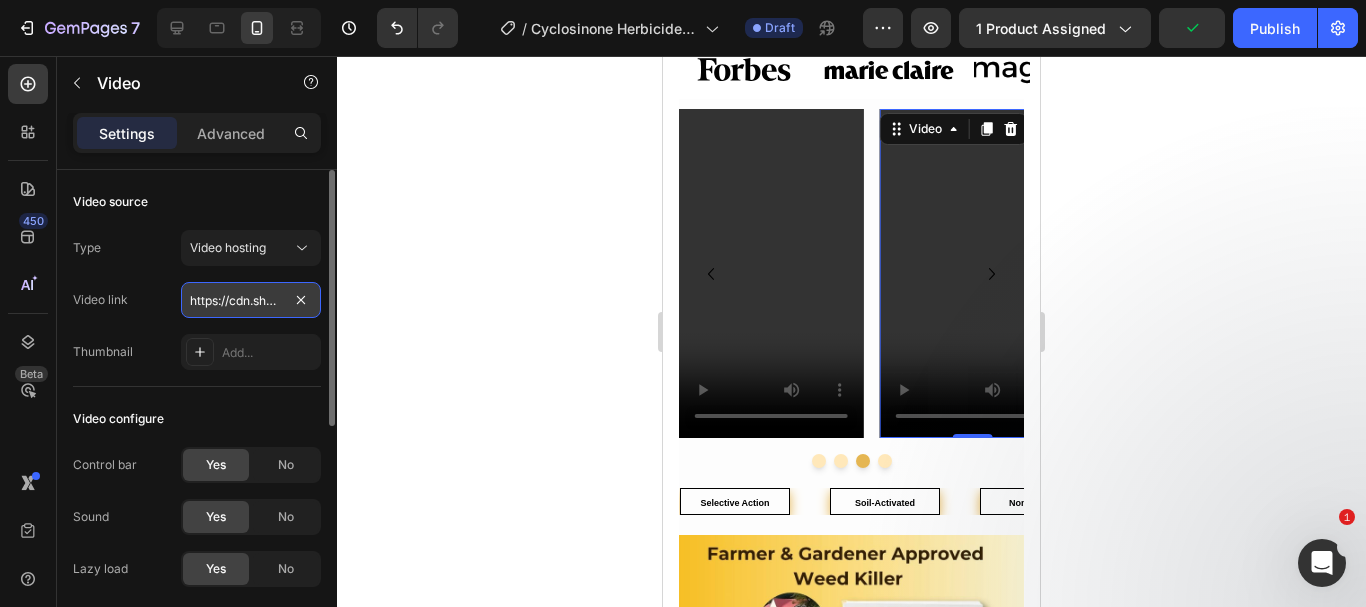 click on "https://cdn.shopify.com/videos/c/o/v/8a3f2c64f8b446208f43a9478ecf1694.mp4" at bounding box center (251, 300) 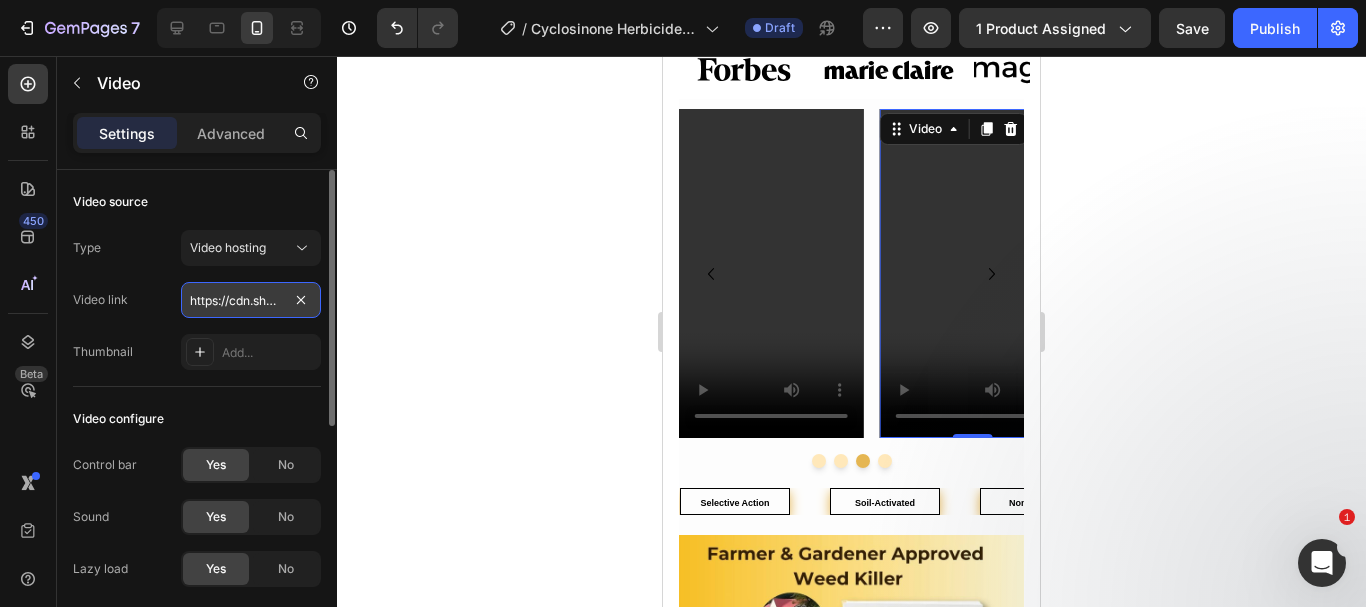 paste on "6fd0624c47d54cd39ff7c7028685913e" 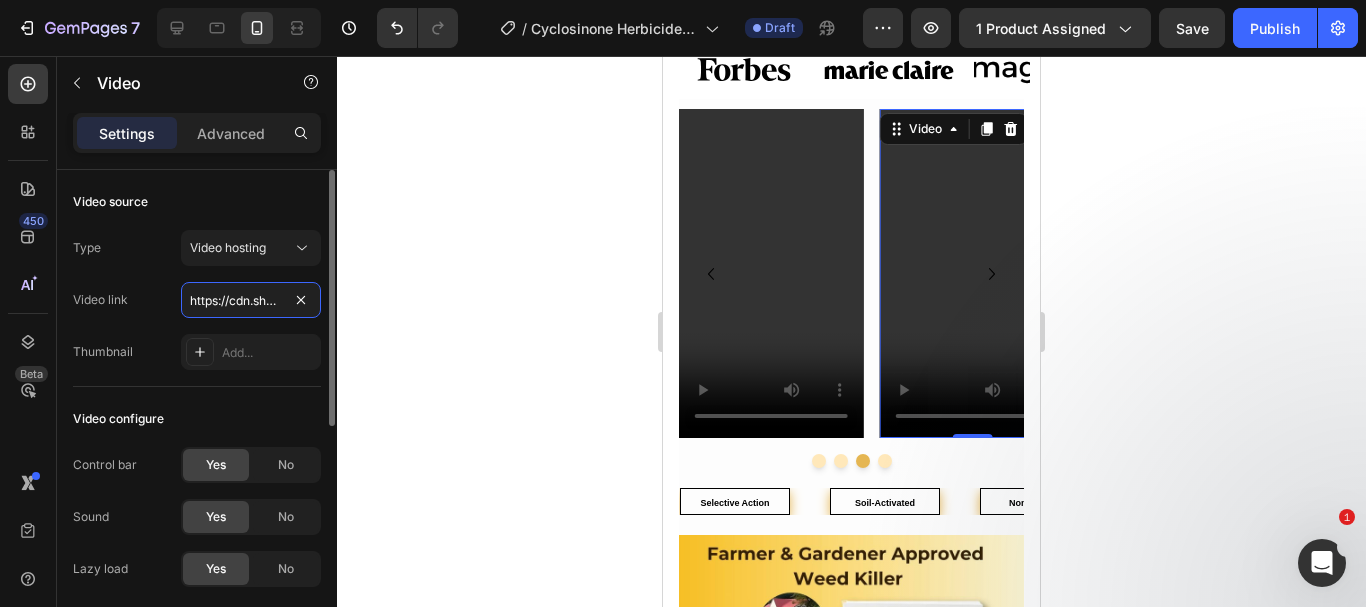 scroll, scrollTop: 0, scrollLeft: 373, axis: horizontal 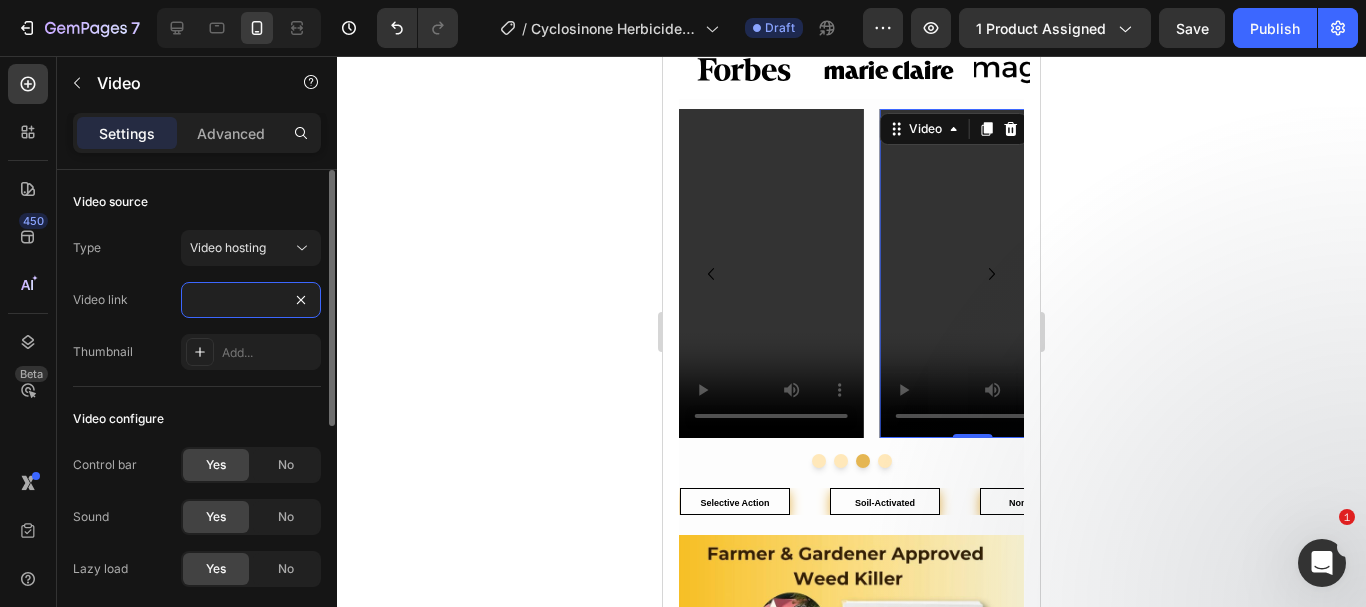 type on "https://cdn.shopify.com/videos/c/o/v/6fd0624c47d54cd39ff7c7028685913e.mp4" 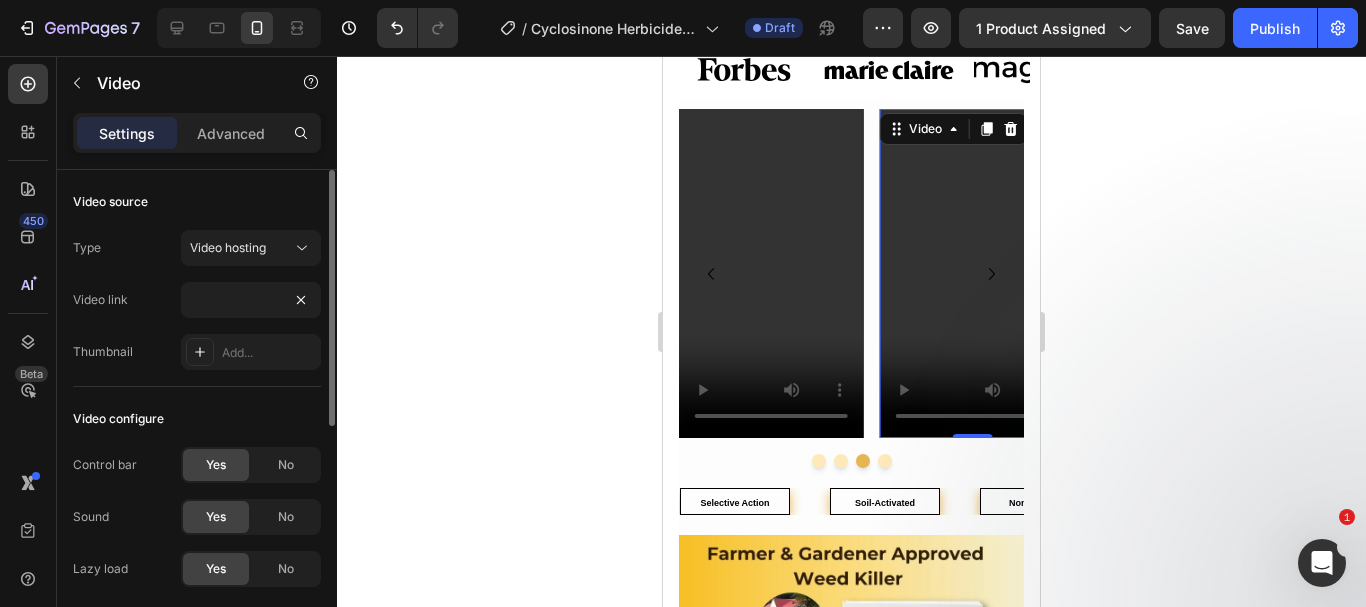 click on "Video link https://cdn.shopify.com/videos/c/o/v/6fd0624c47d54cd39ff7c7028685913e.mp4" at bounding box center (197, 300) 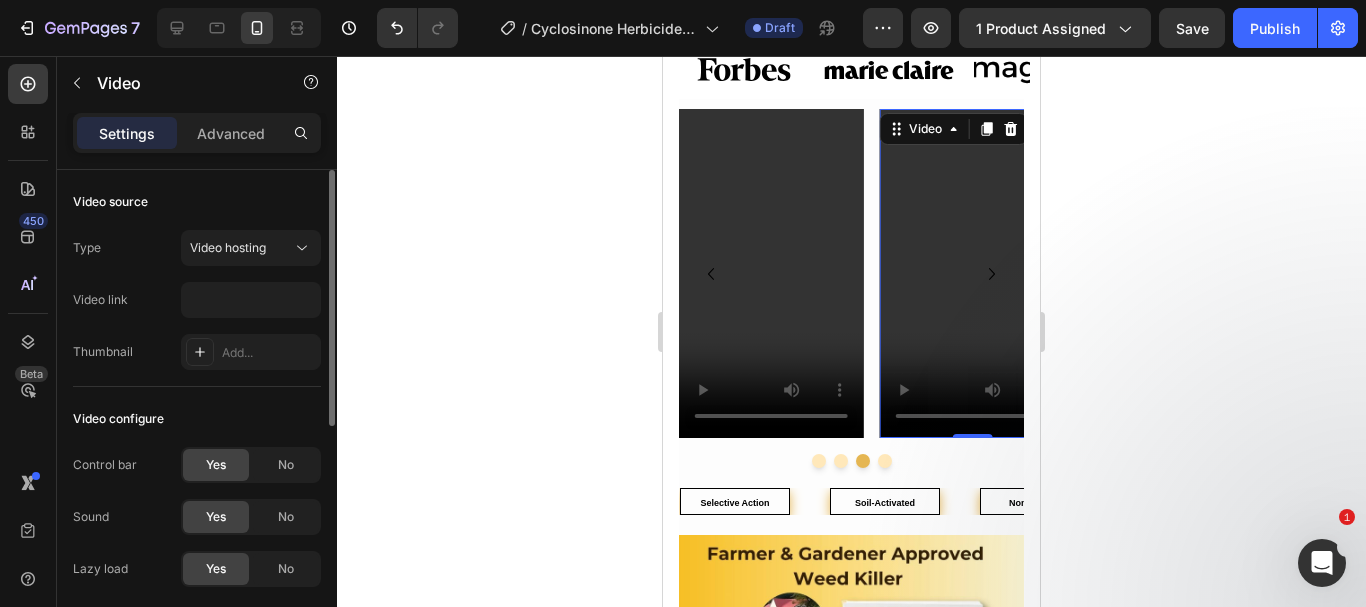 scroll, scrollTop: 0, scrollLeft: 0, axis: both 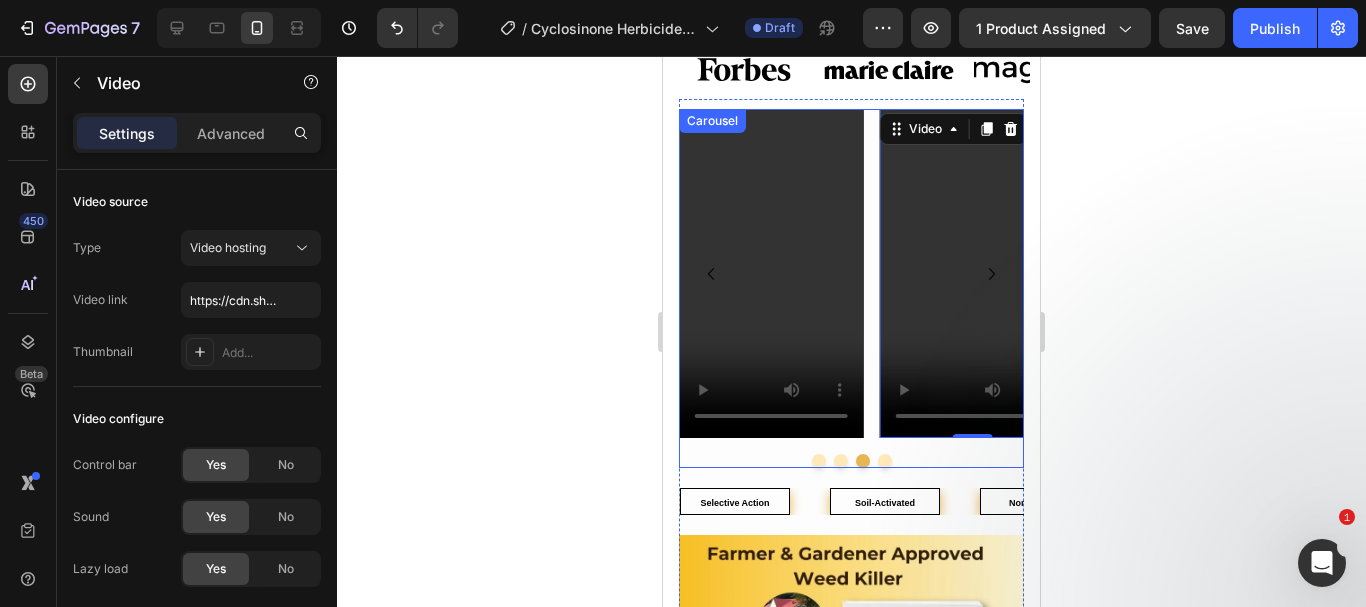 click at bounding box center (885, 461) 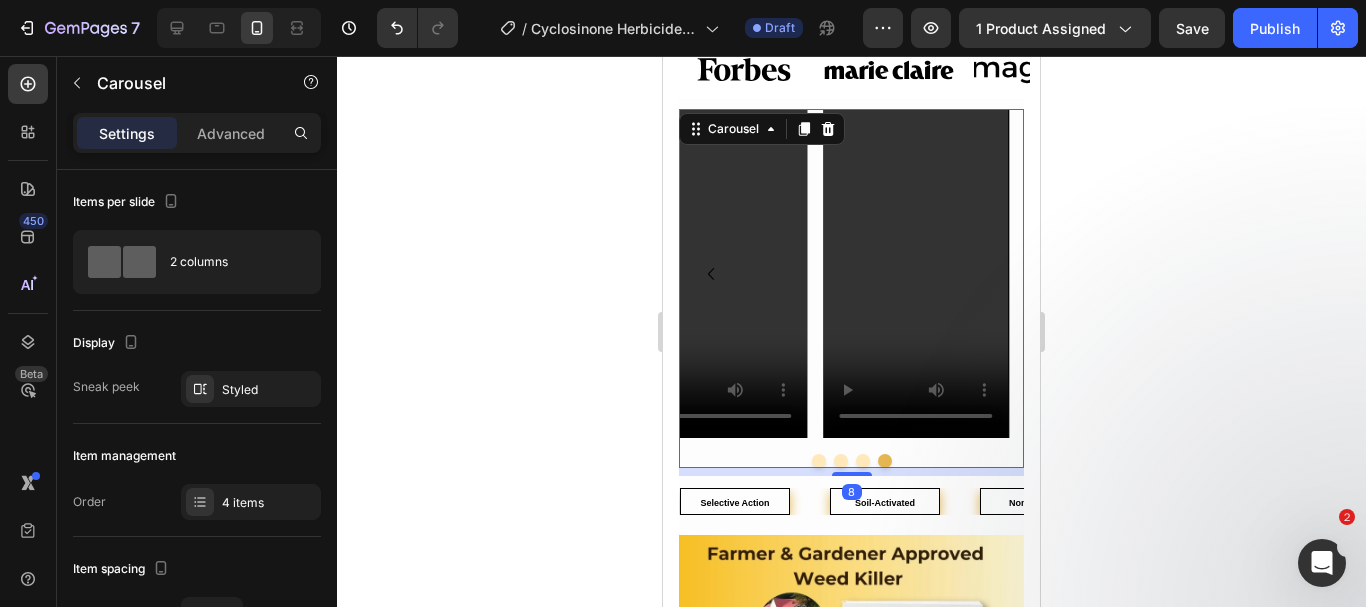 click at bounding box center (863, 461) 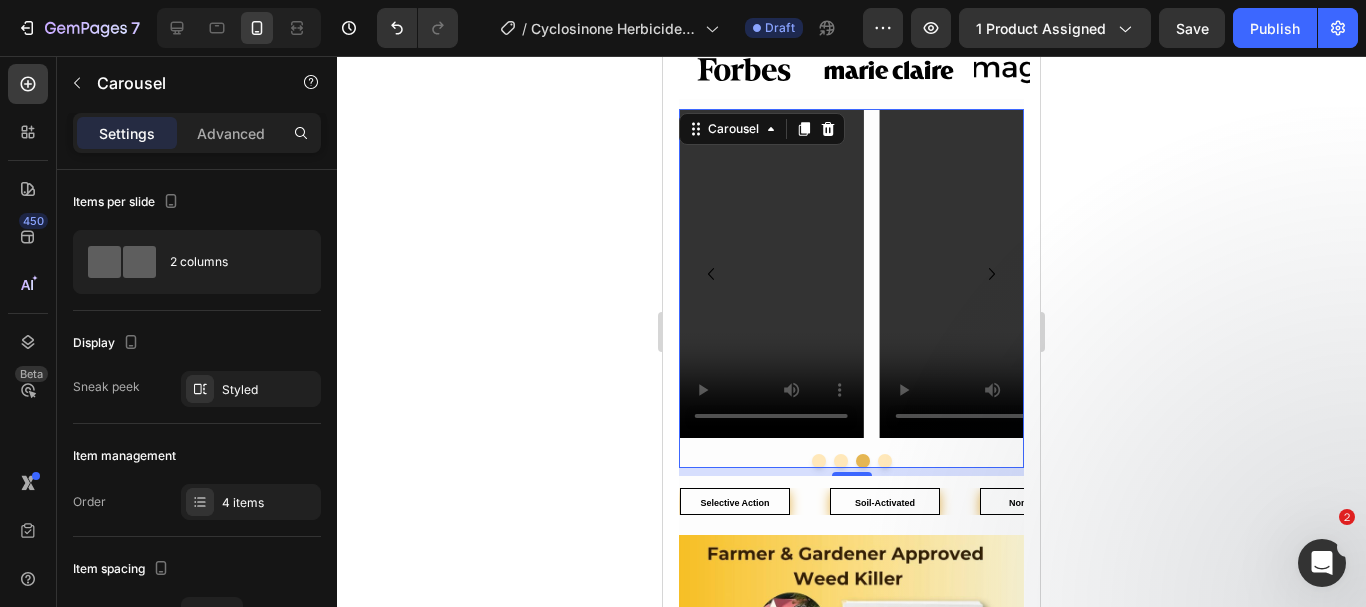 click at bounding box center (841, 461) 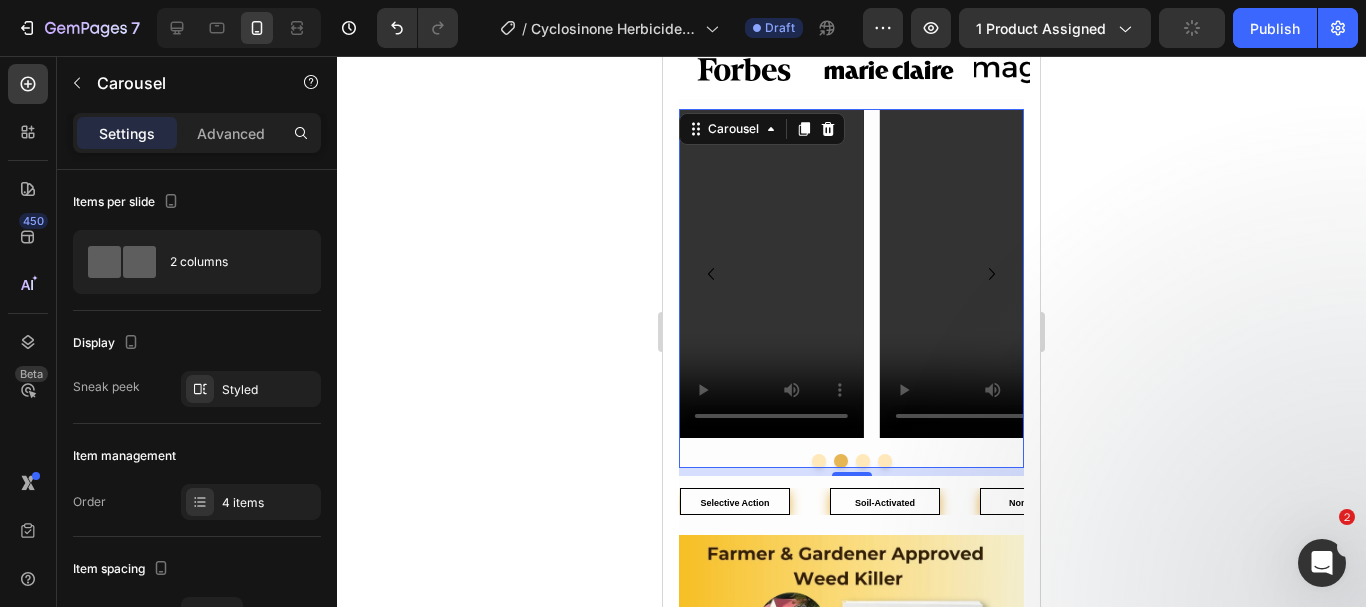 click at bounding box center (819, 461) 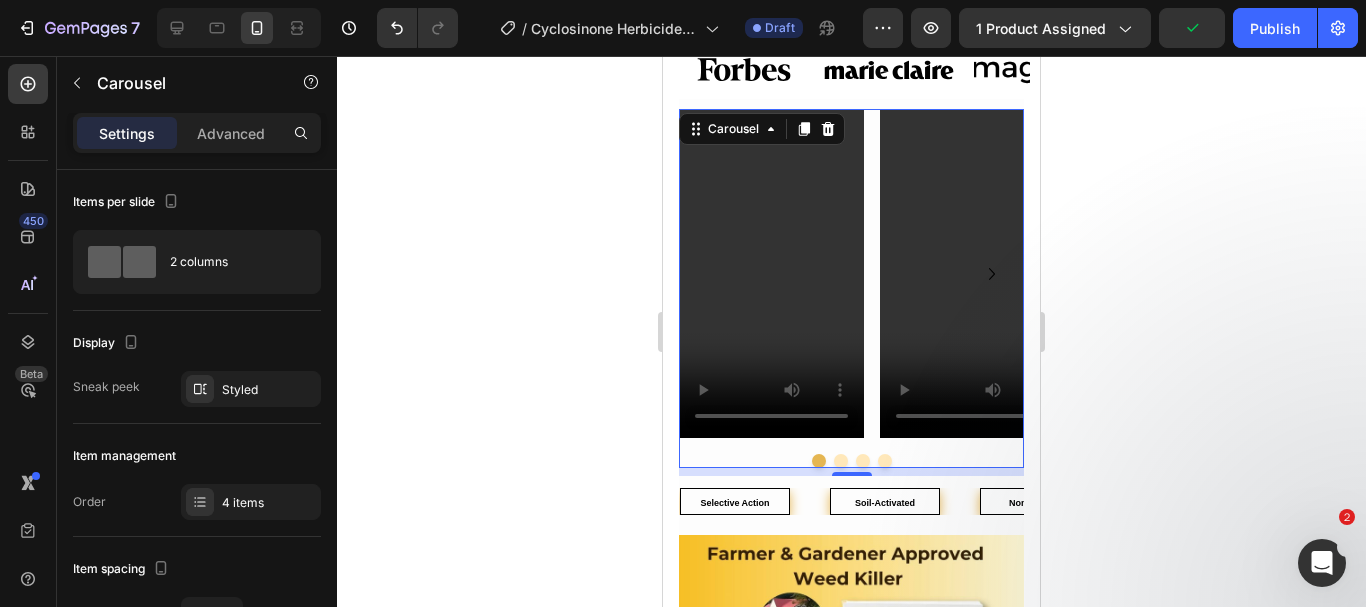 click at bounding box center [885, 461] 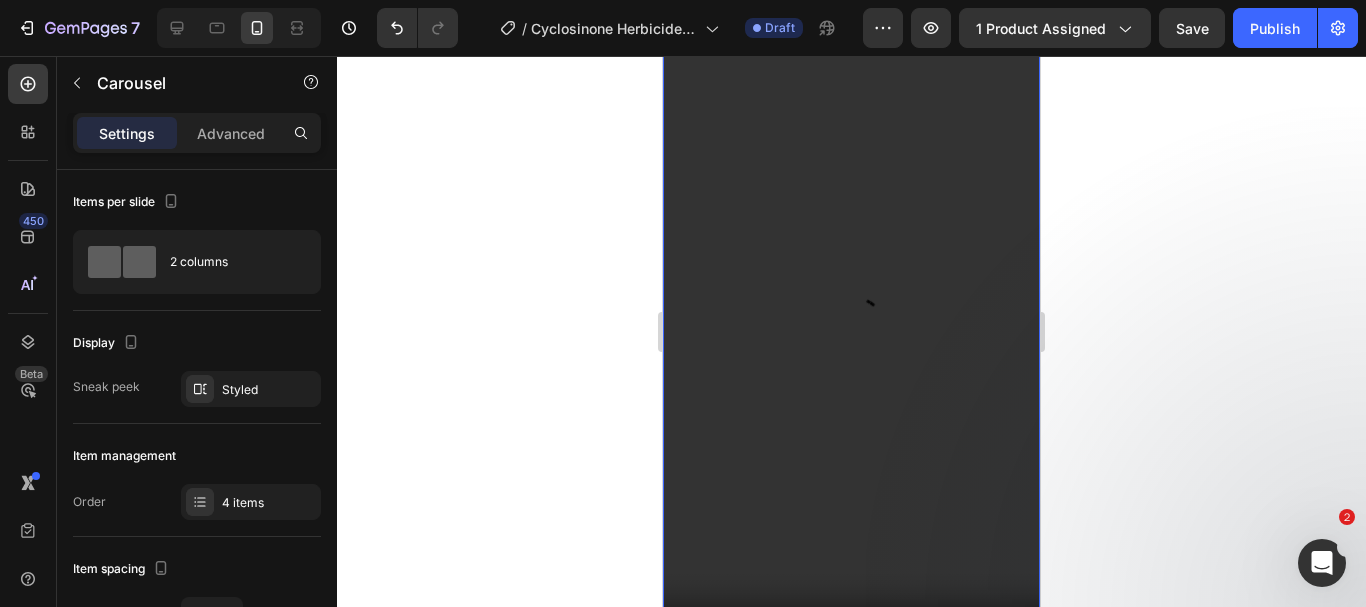 scroll, scrollTop: 1494, scrollLeft: 0, axis: vertical 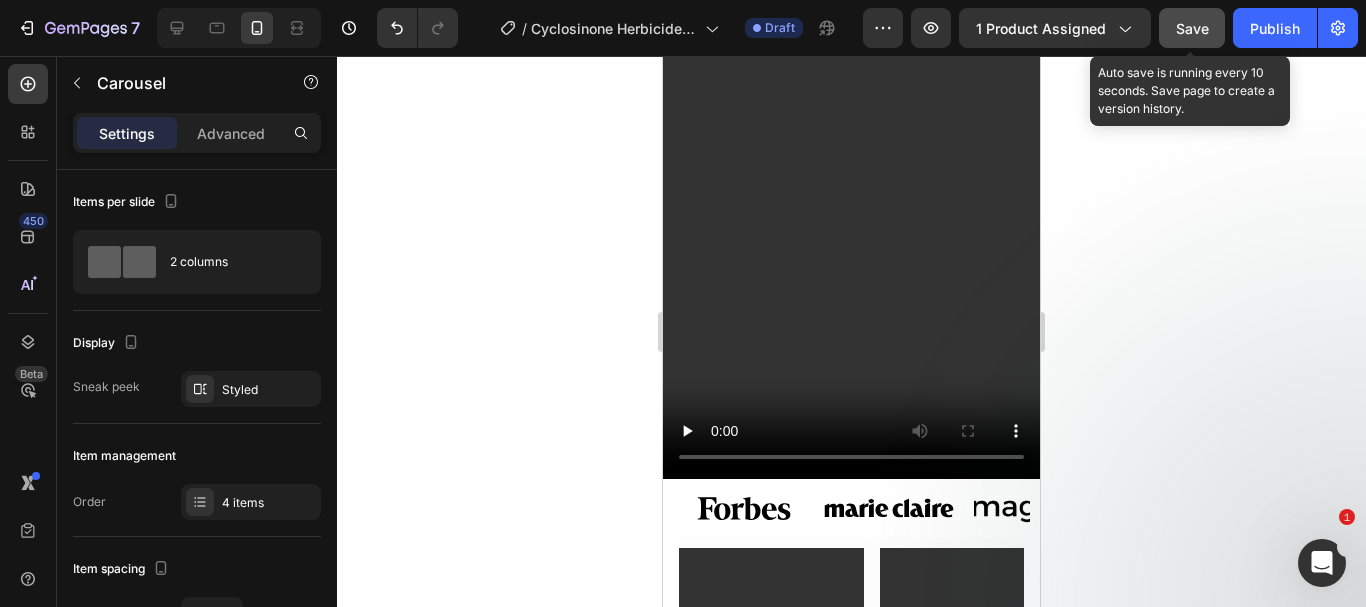 click on "Save" 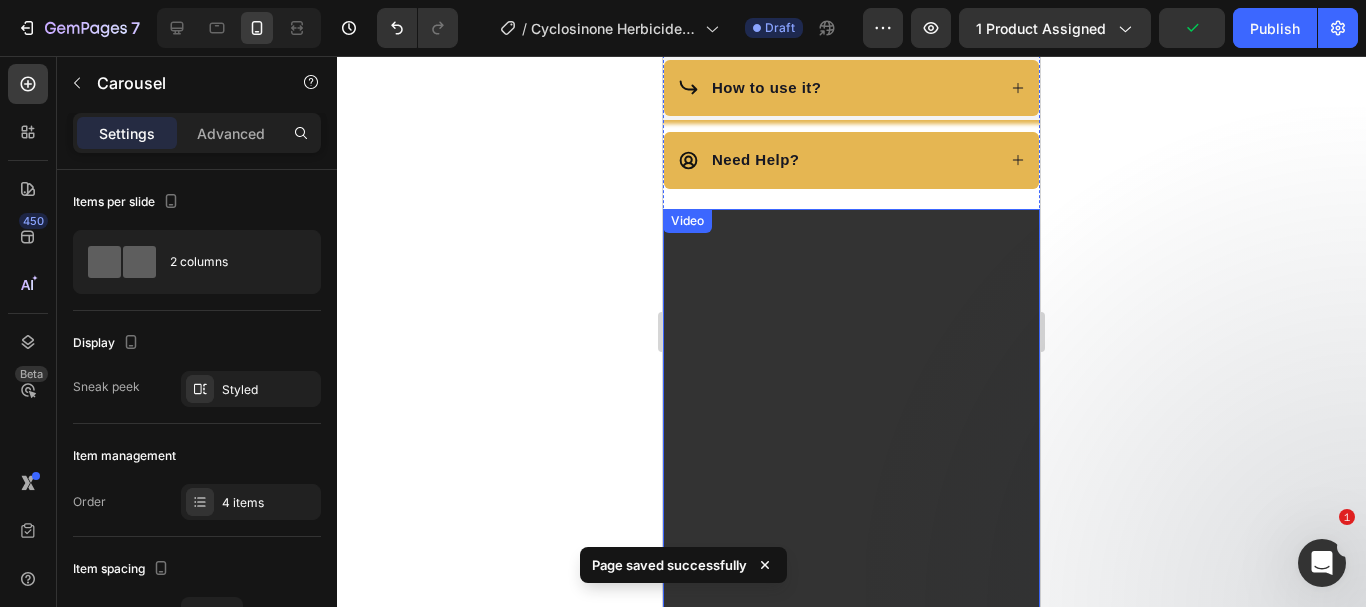 scroll, scrollTop: 894, scrollLeft: 0, axis: vertical 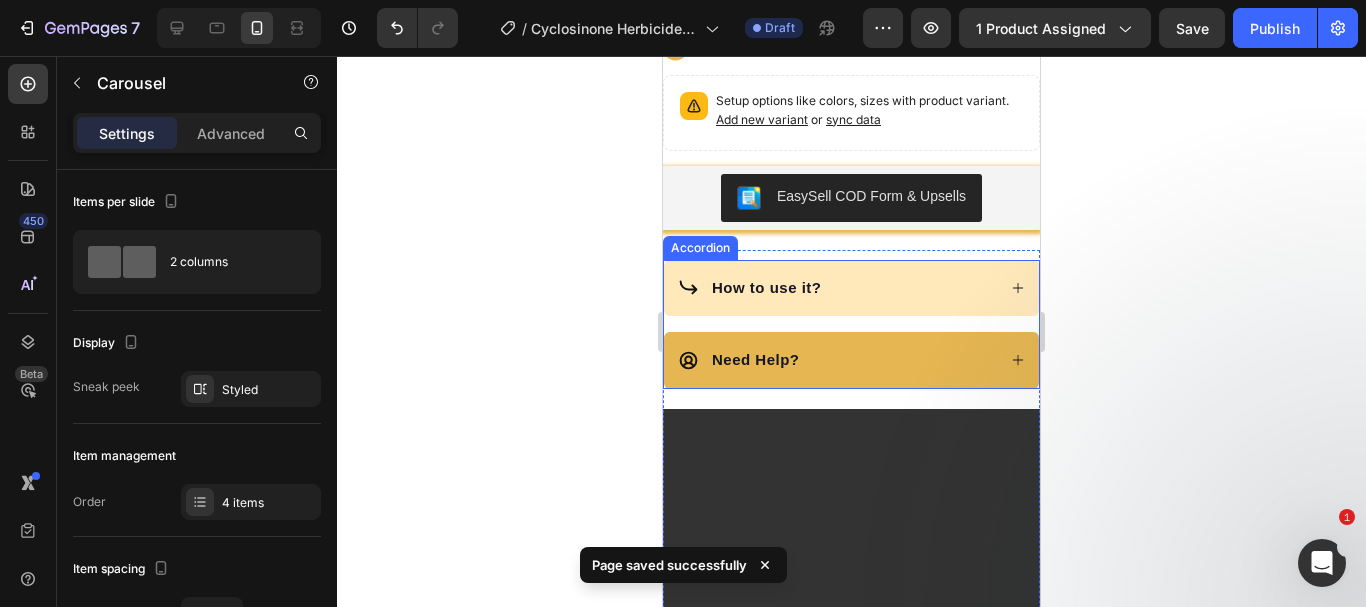 click on "How to use it?" at bounding box center (836, 288) 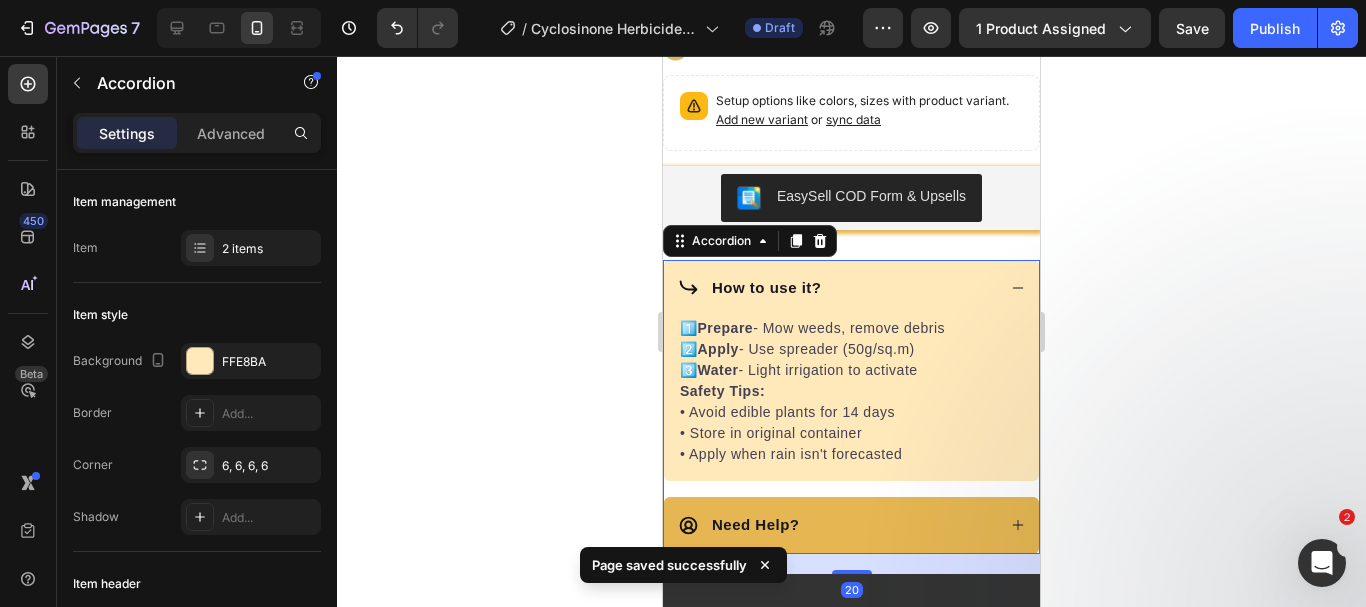 click on "How to use it?" at bounding box center [836, 288] 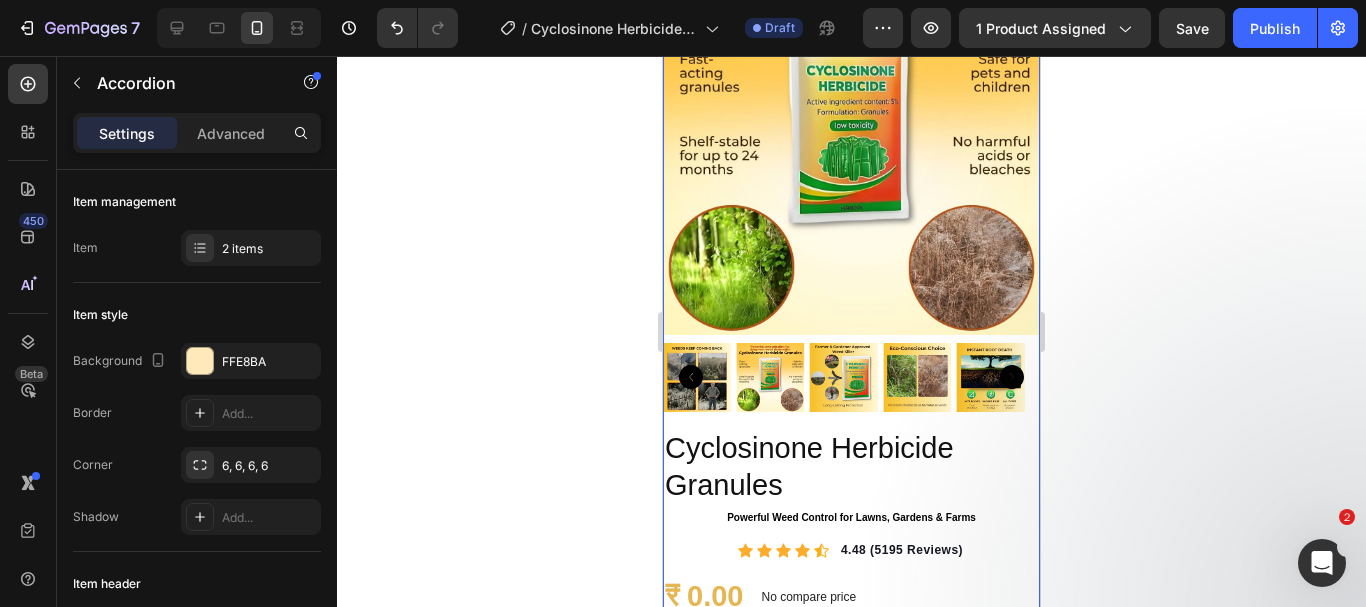 scroll, scrollTop: 0, scrollLeft: 0, axis: both 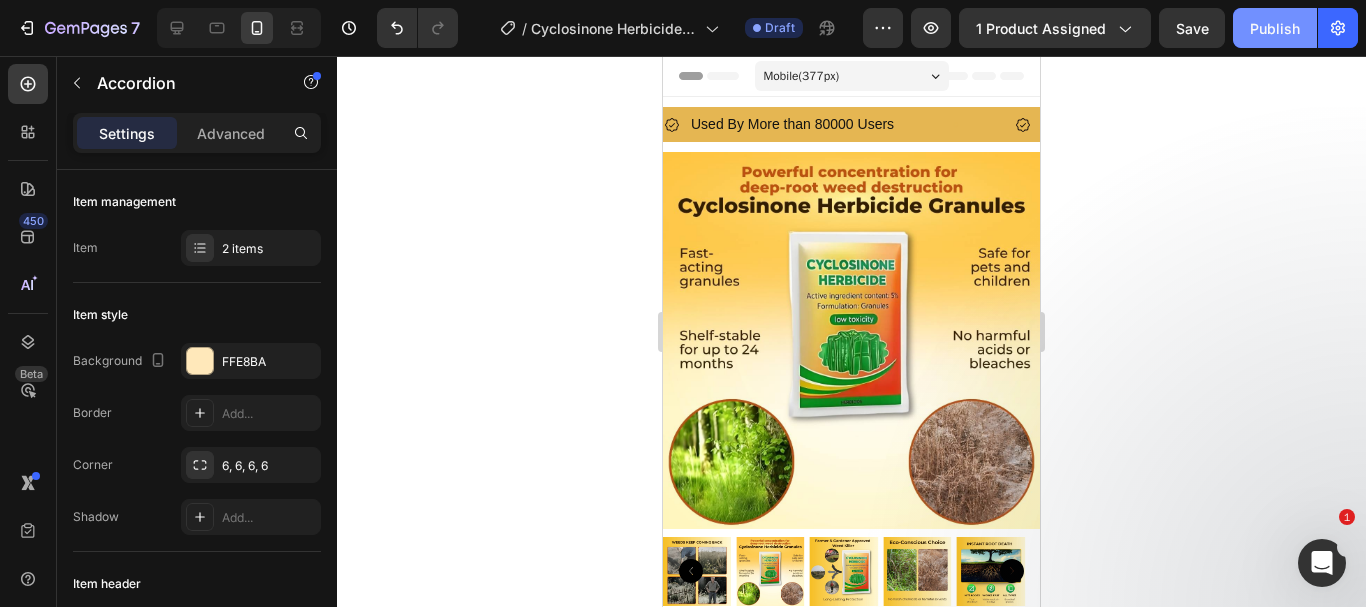click on "Publish" at bounding box center (1275, 28) 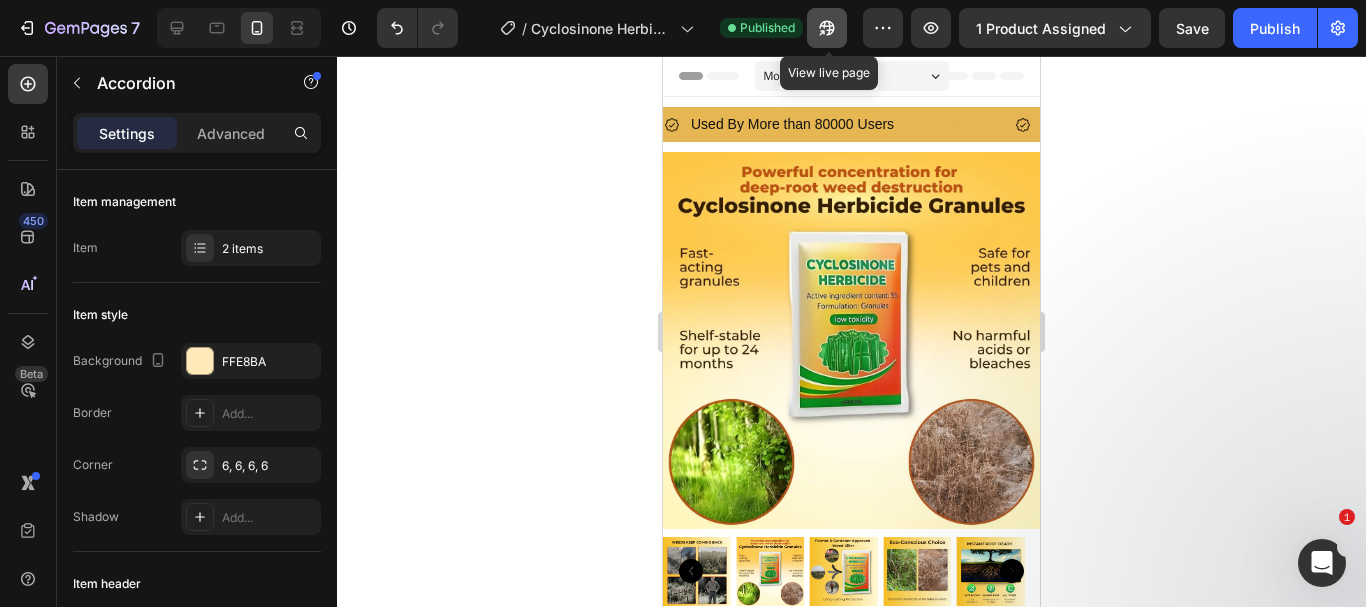click 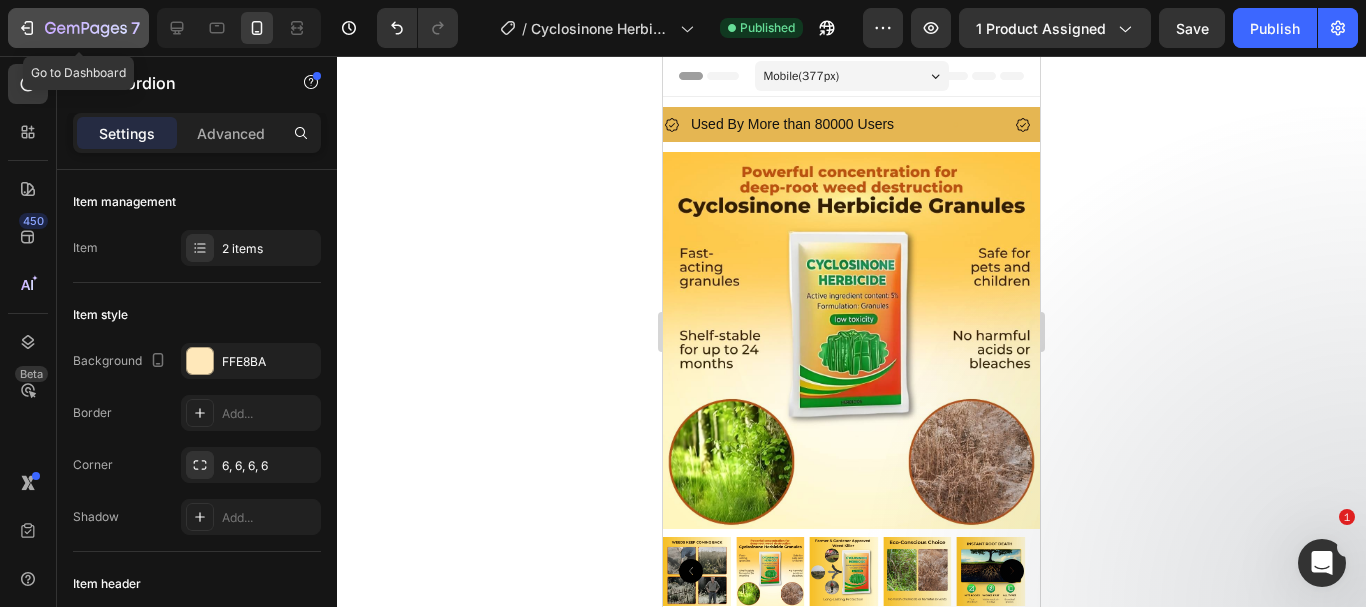 click 